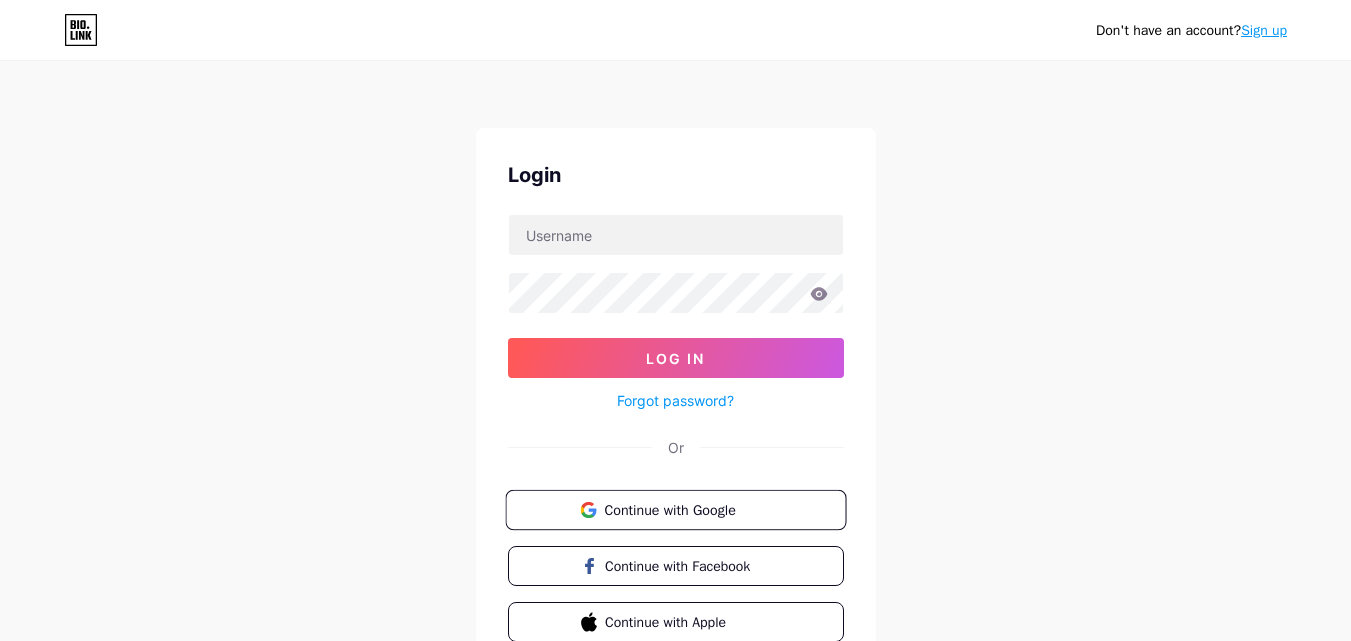 scroll, scrollTop: 0, scrollLeft: 0, axis: both 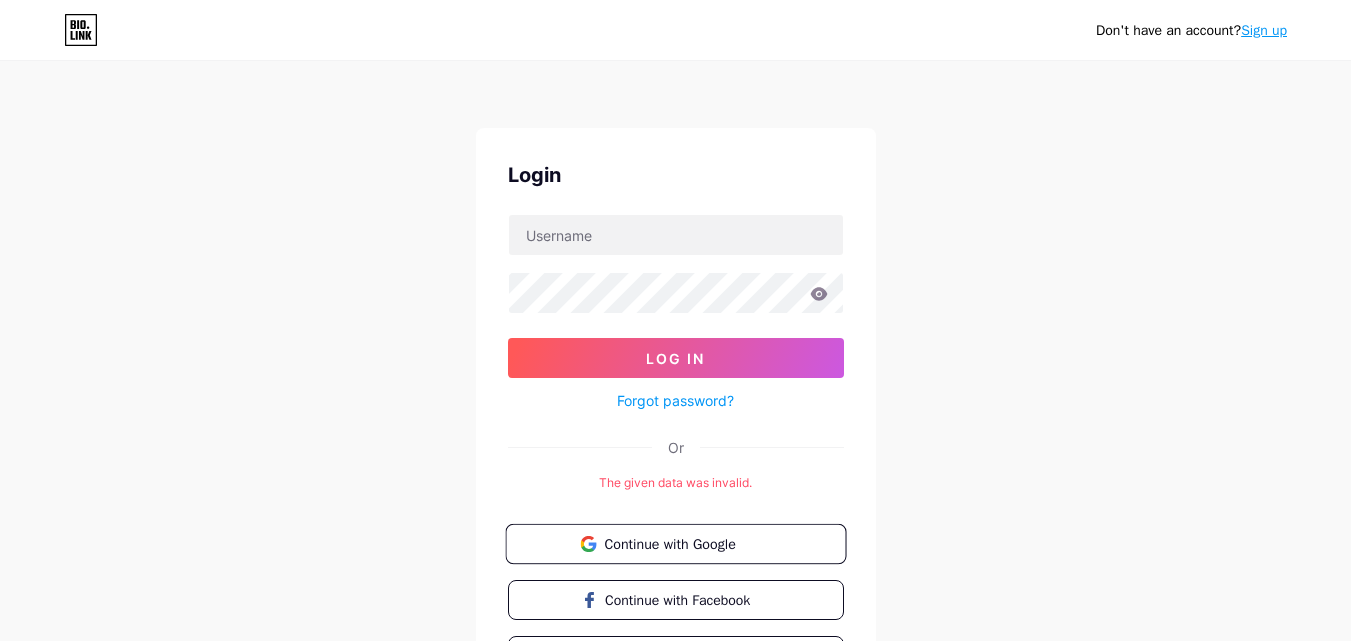 click on "Continue with Google" at bounding box center (687, 543) 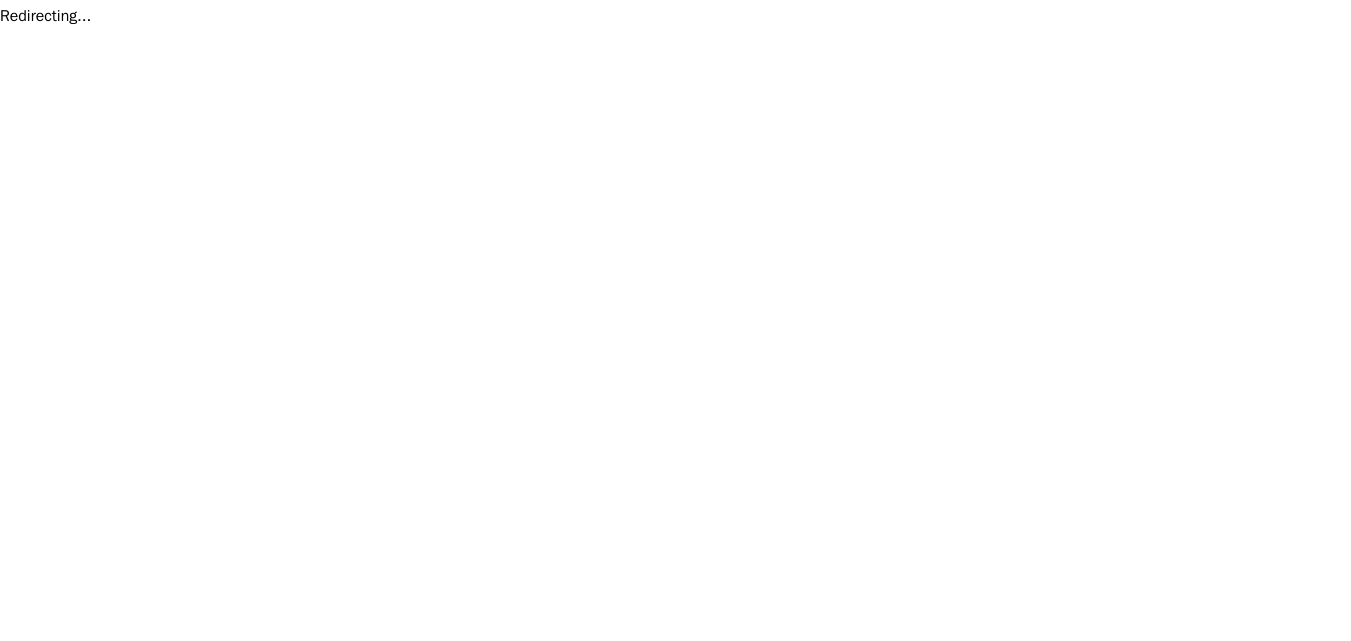 scroll, scrollTop: 0, scrollLeft: 0, axis: both 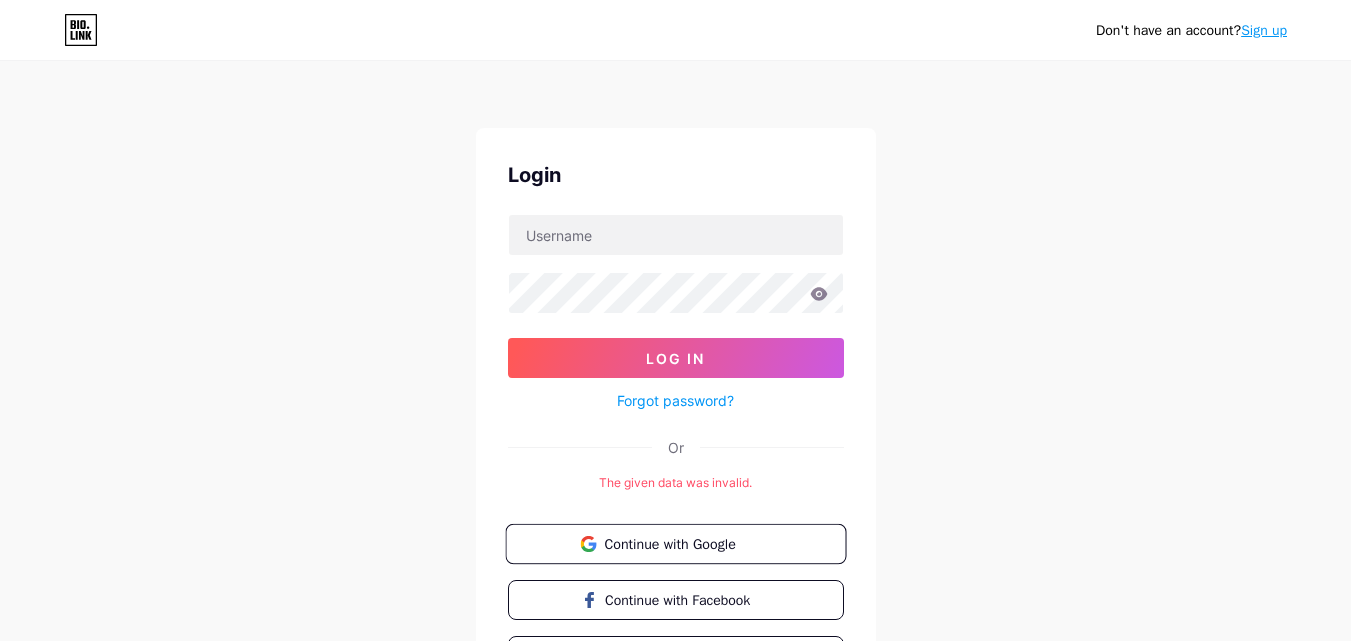 click on "Continue with Google" at bounding box center (675, 544) 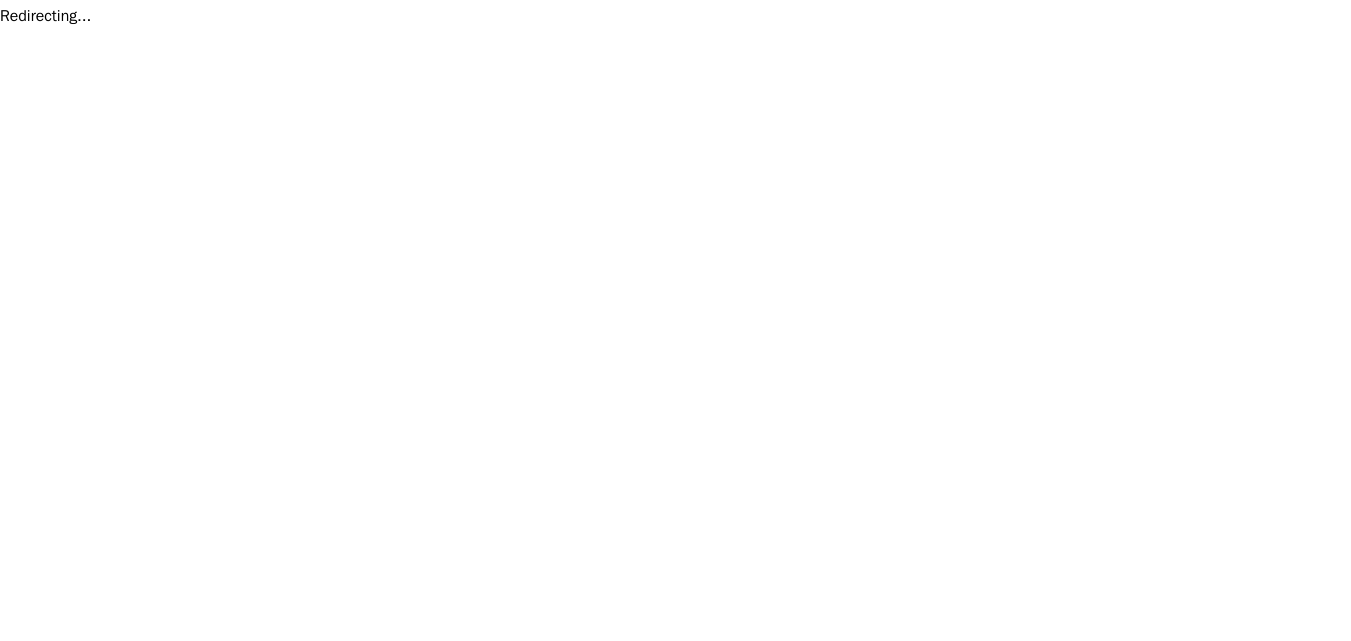 scroll, scrollTop: 0, scrollLeft: 0, axis: both 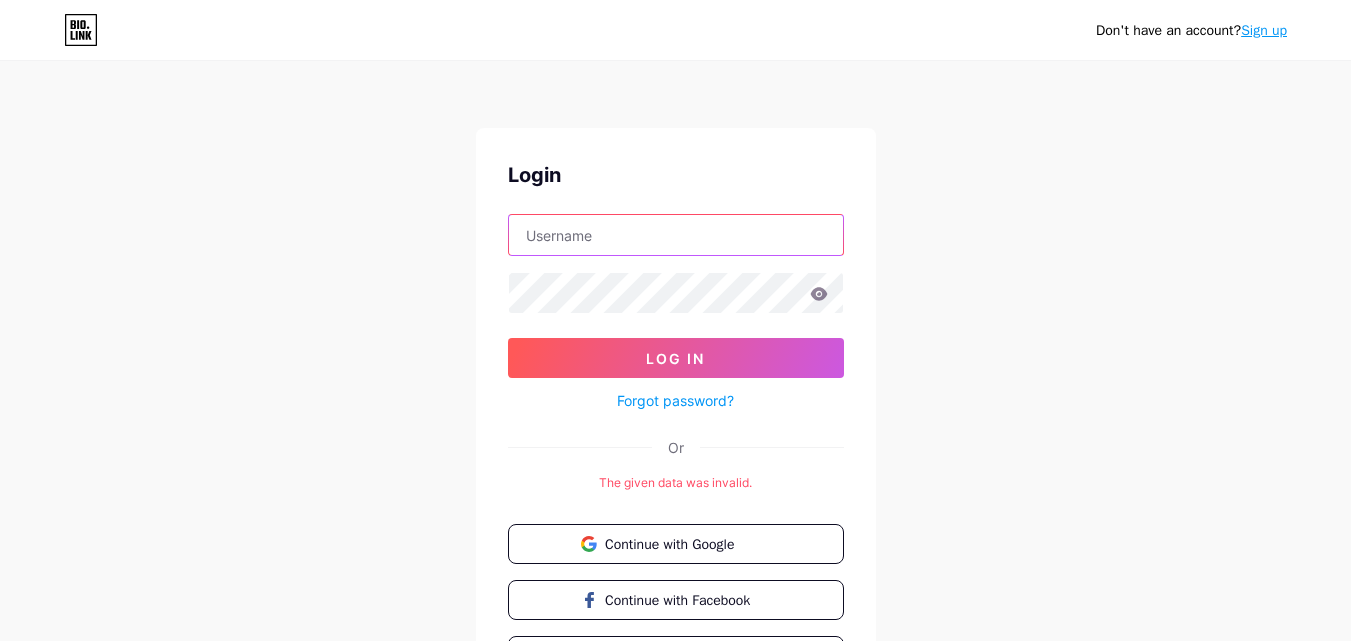 click at bounding box center [676, 235] 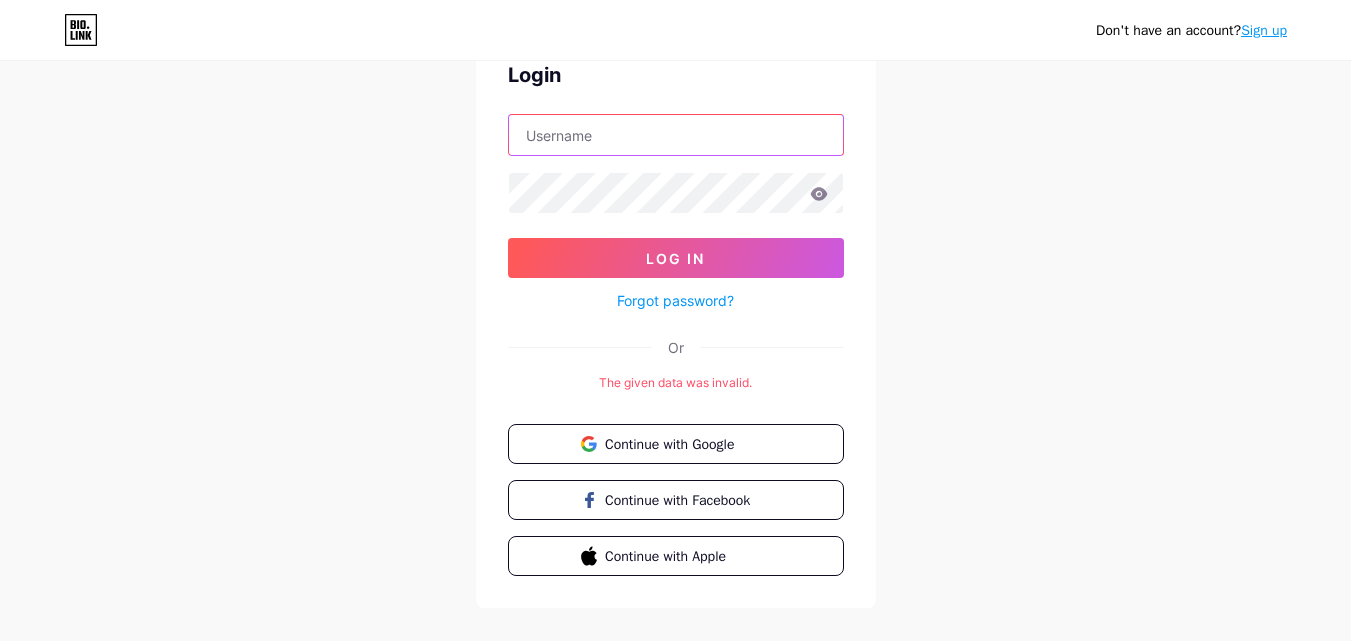 scroll, scrollTop: 0, scrollLeft: 0, axis: both 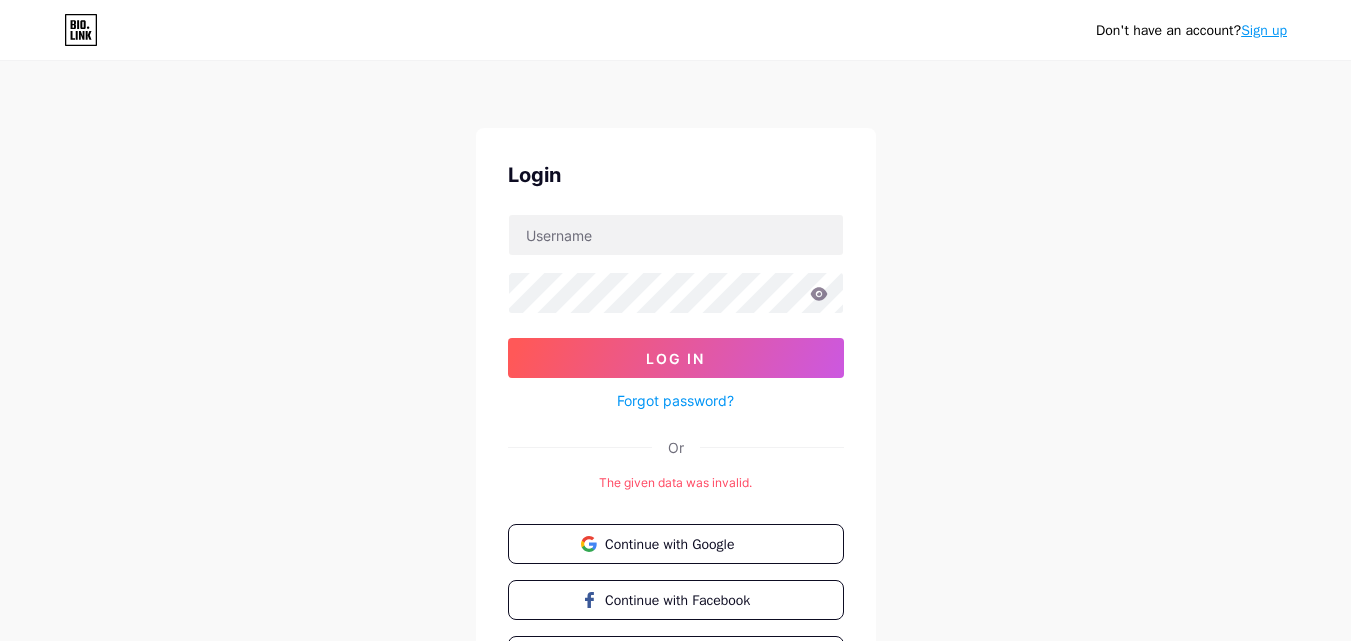 drag, startPoint x: 760, startPoint y: 473, endPoint x: 826, endPoint y: 471, distance: 66.0303 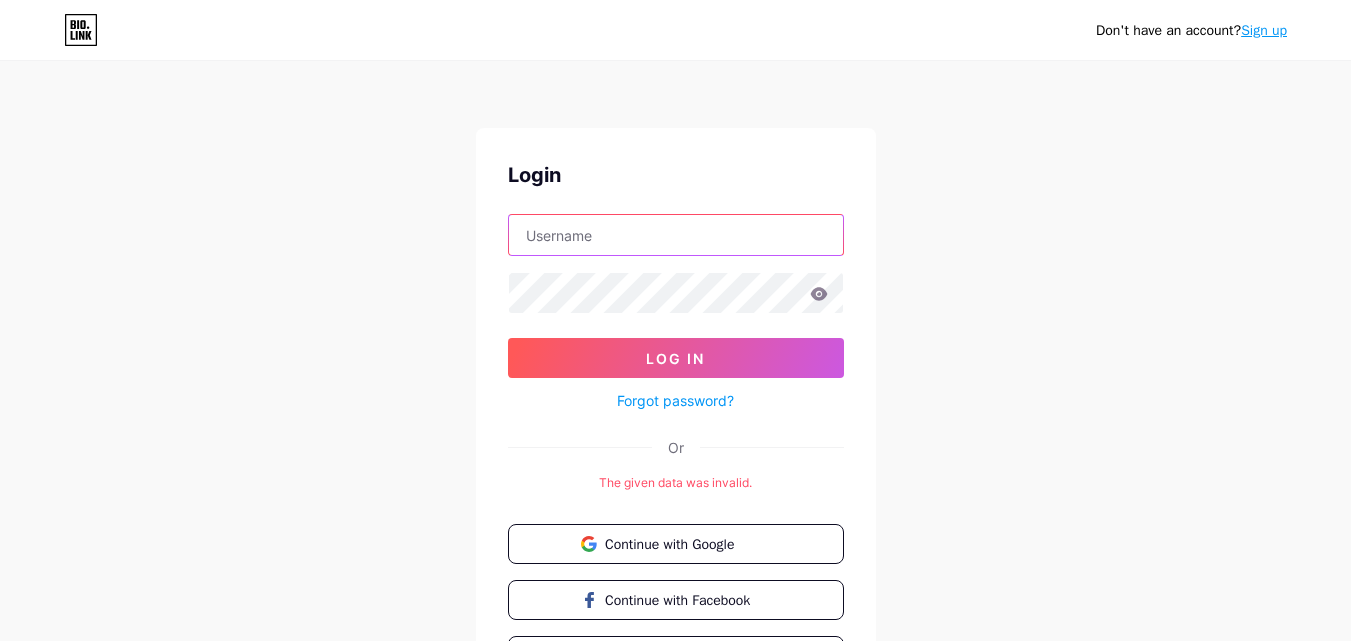 click at bounding box center (676, 235) 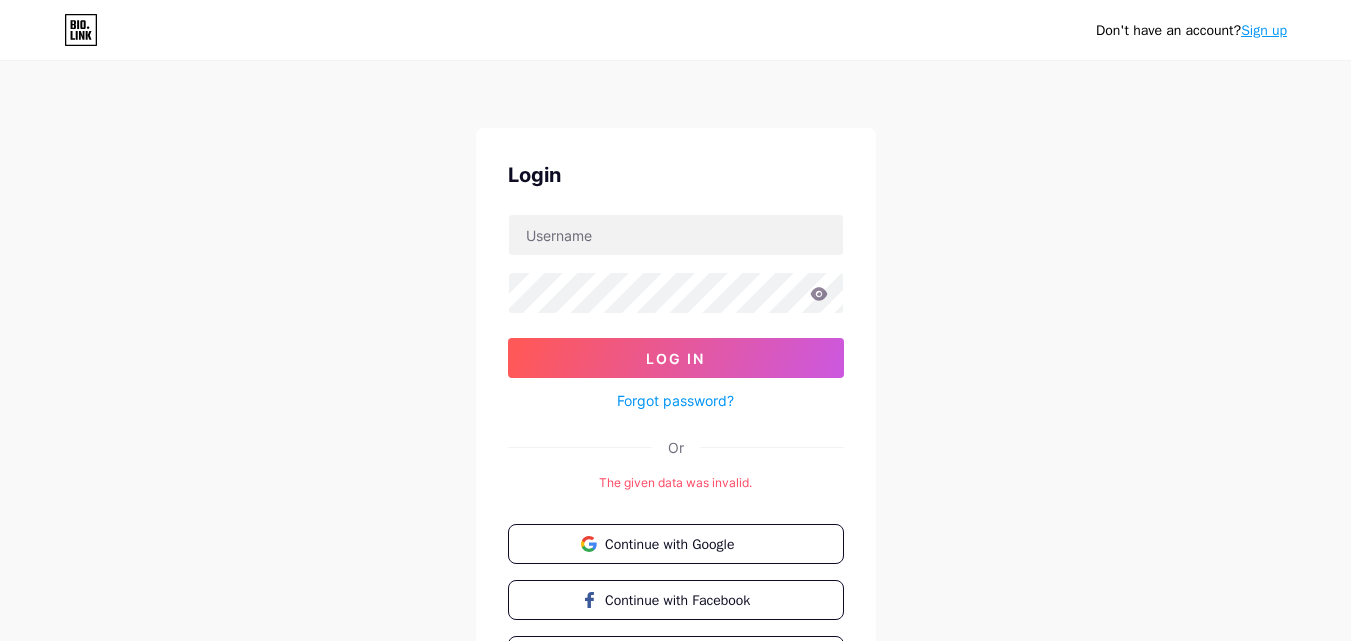 click on "Login                   Log In
Forgot password?
Or     The given data was invalid.   Continue with Google     Continue with Facebook
Continue with Apple" at bounding box center (676, 418) 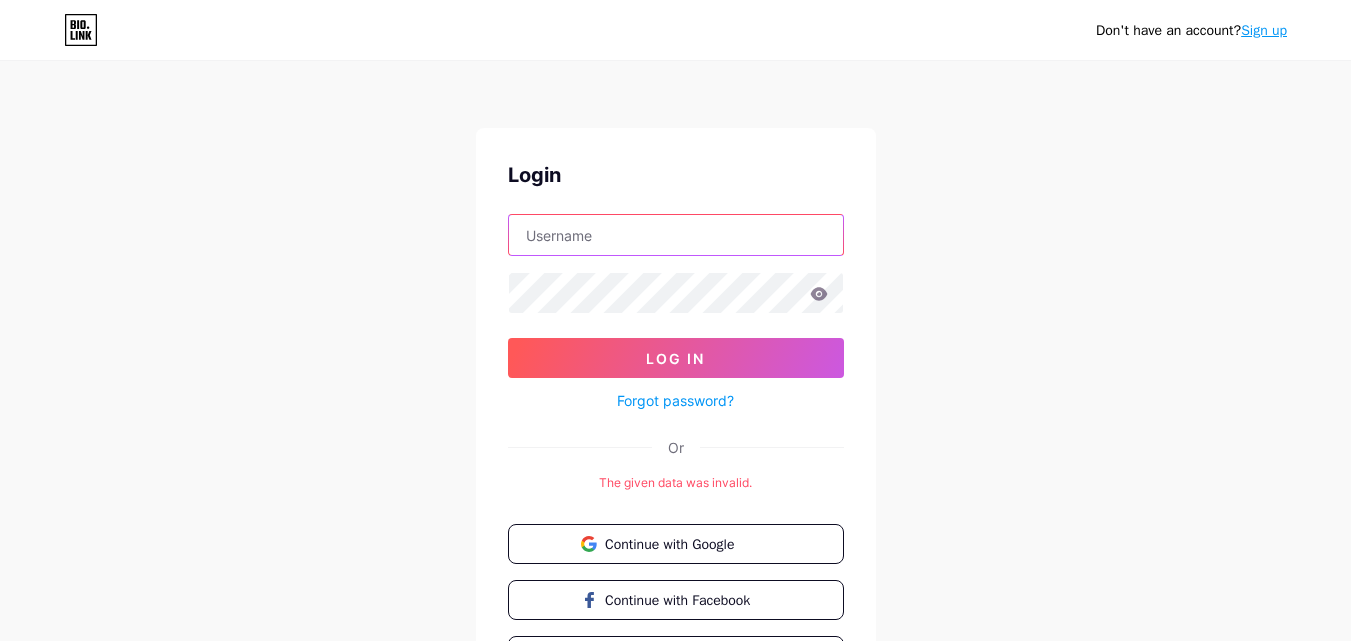 click at bounding box center (676, 235) 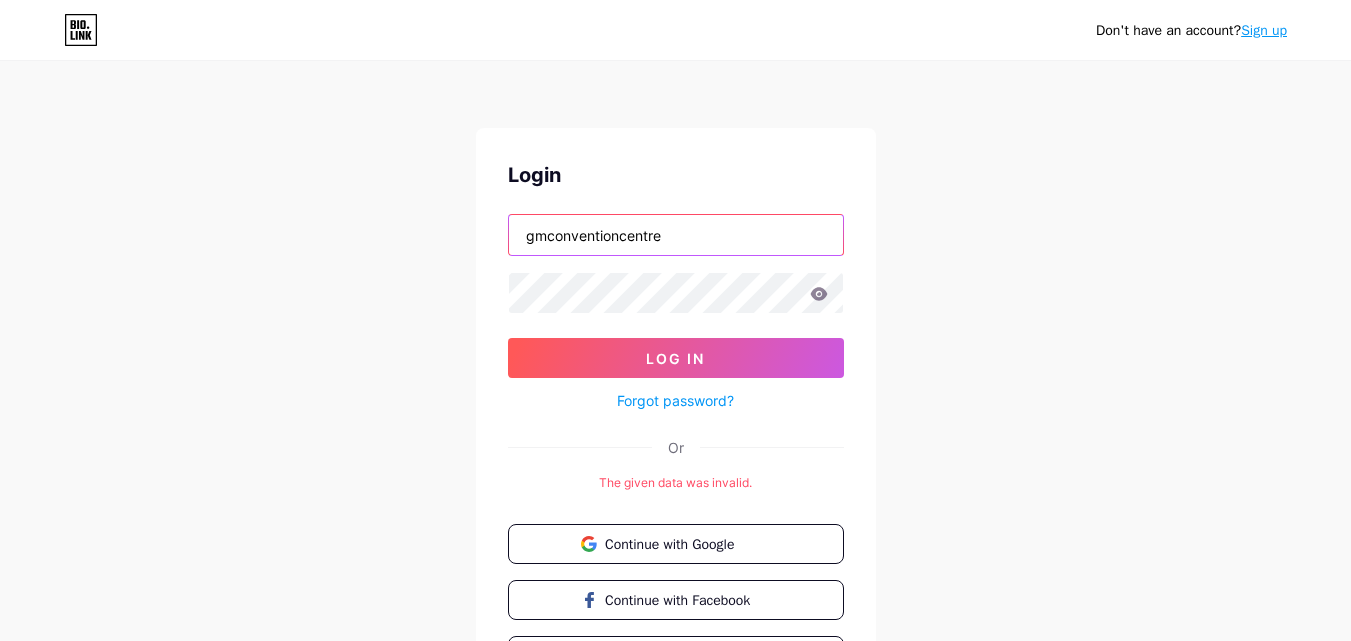 type on "gmconventioncentre" 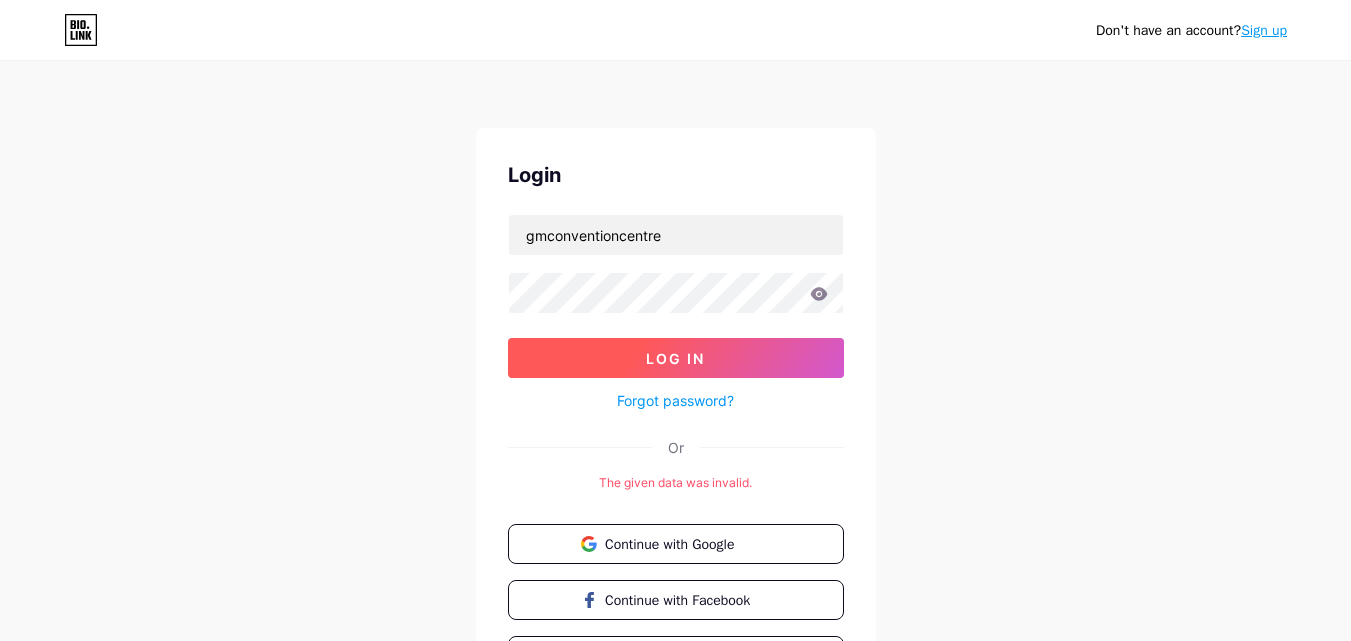 click on "Log In" at bounding box center [676, 358] 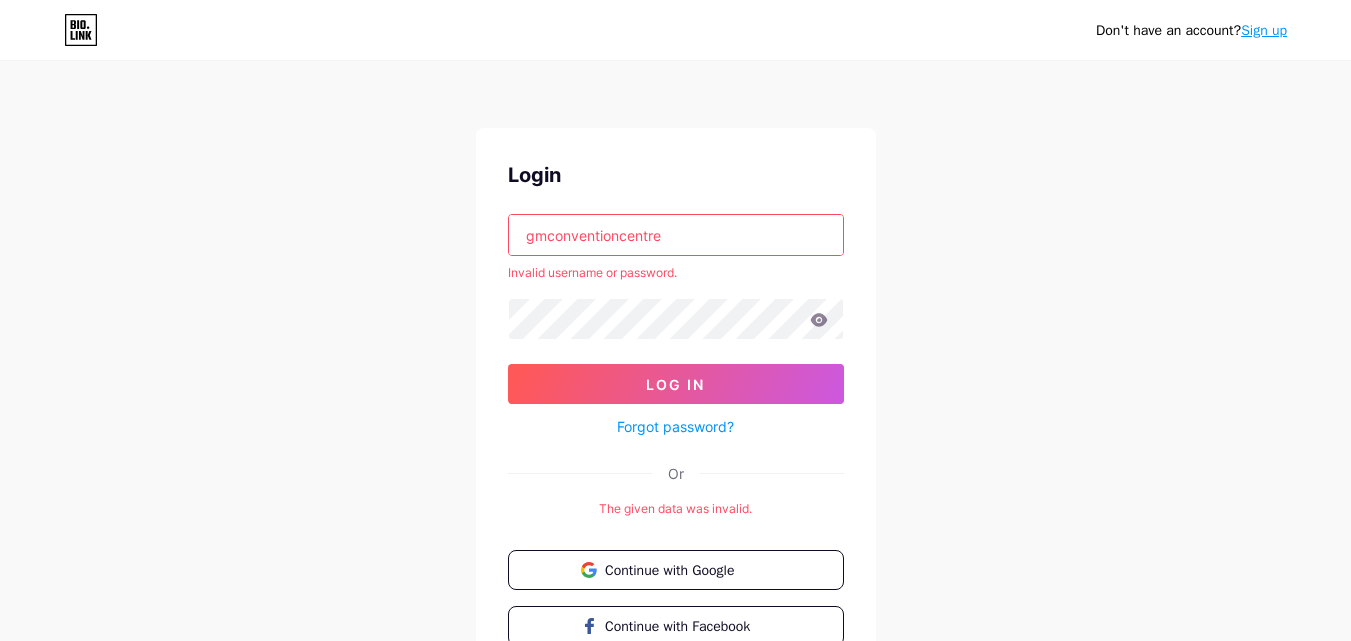 drag, startPoint x: 758, startPoint y: 236, endPoint x: 677, endPoint y: 225, distance: 81.7435 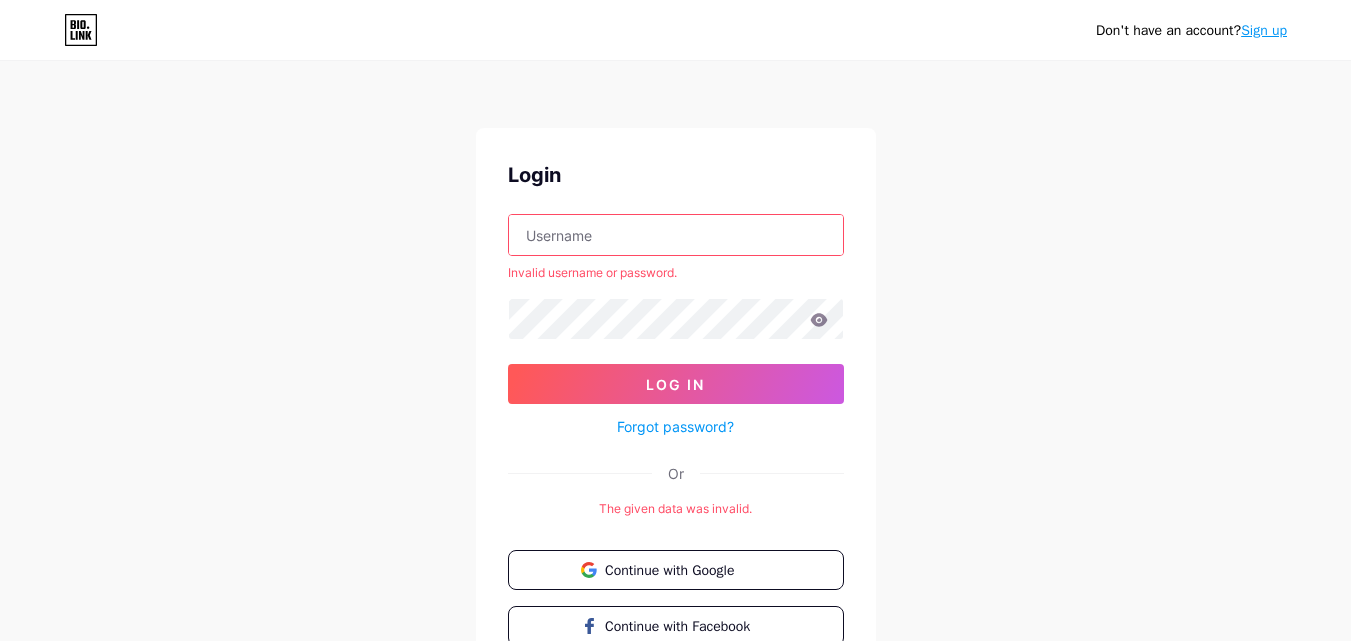 type 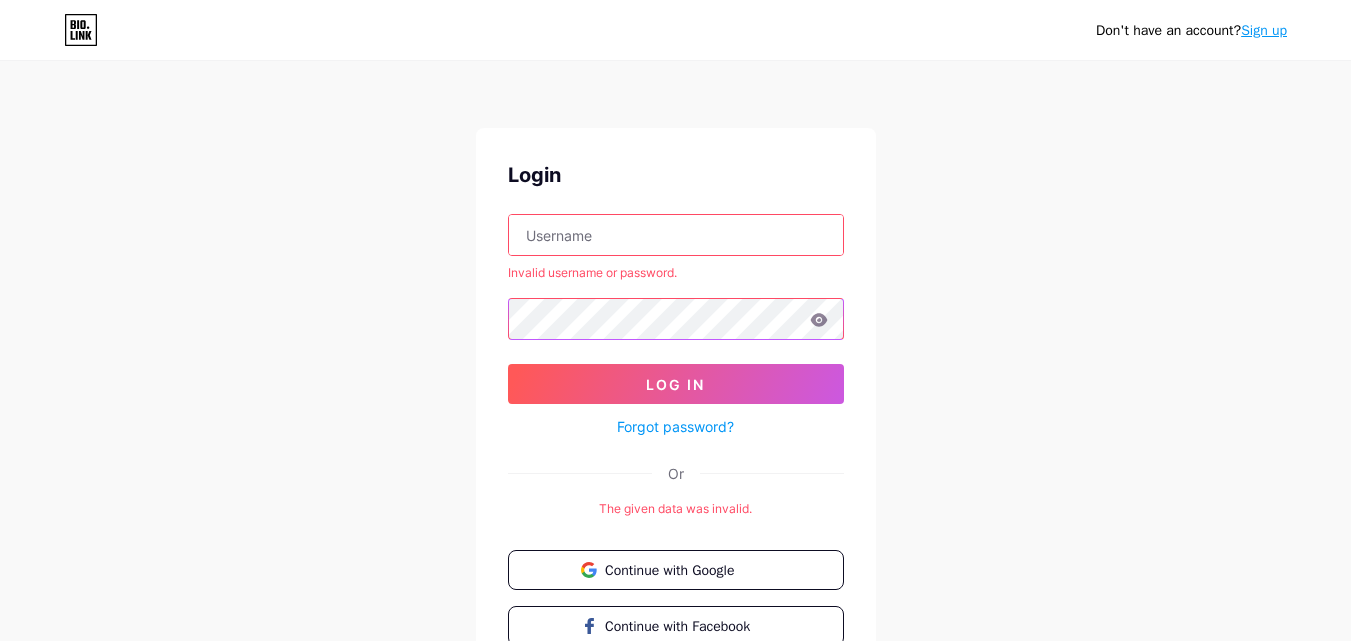 click on "Don't have an account?  Sign up   Login       Invalid username or password.             Log In
Forgot password?
Or     The given data was invalid.   Continue with Google     Continue with Facebook
Continue with Apple" at bounding box center [675, 399] 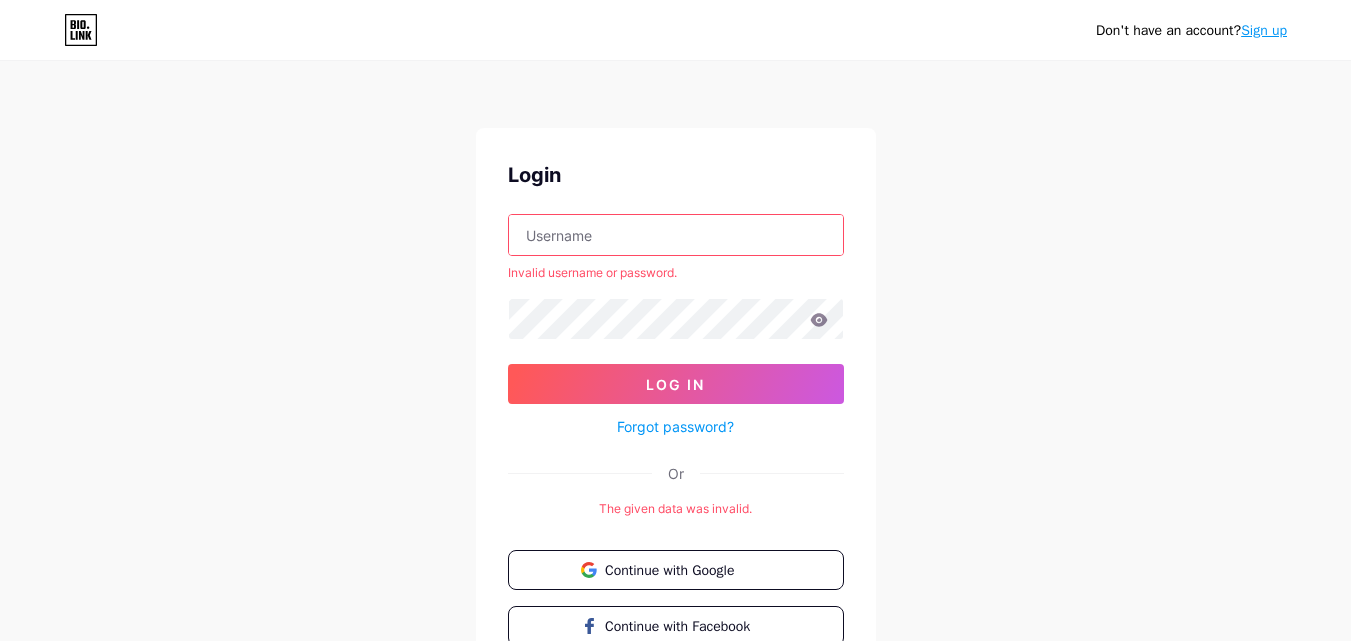 click 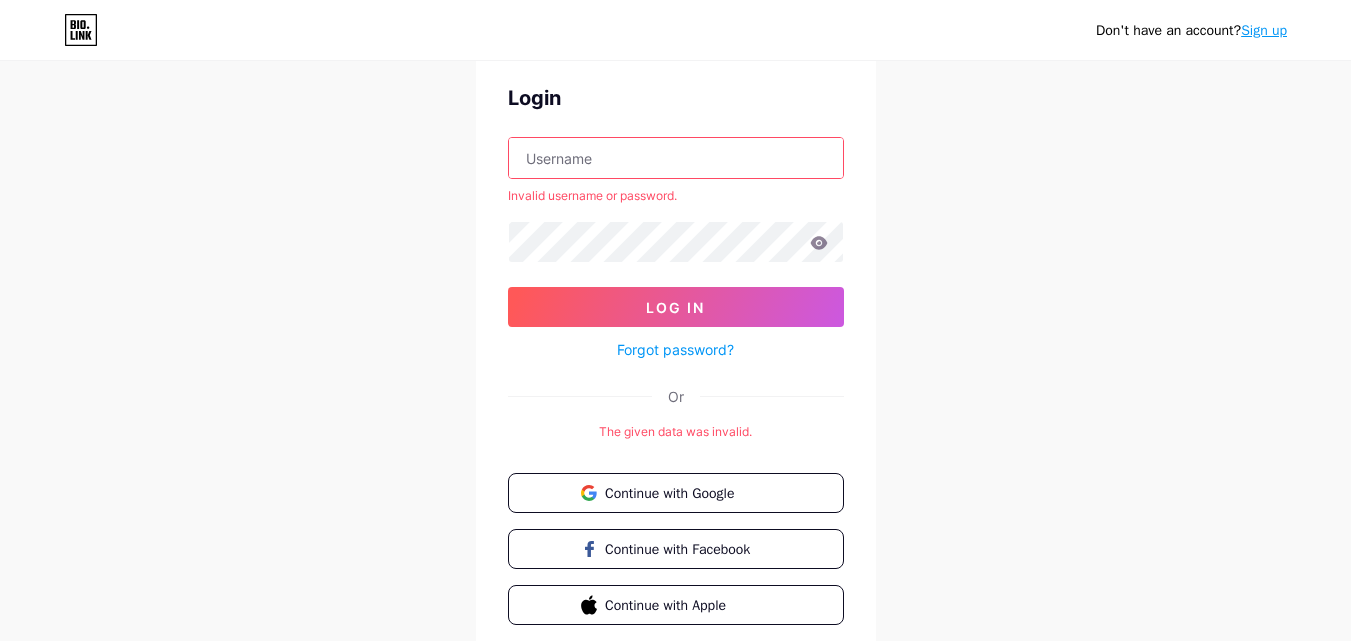 scroll, scrollTop: 156, scrollLeft: 0, axis: vertical 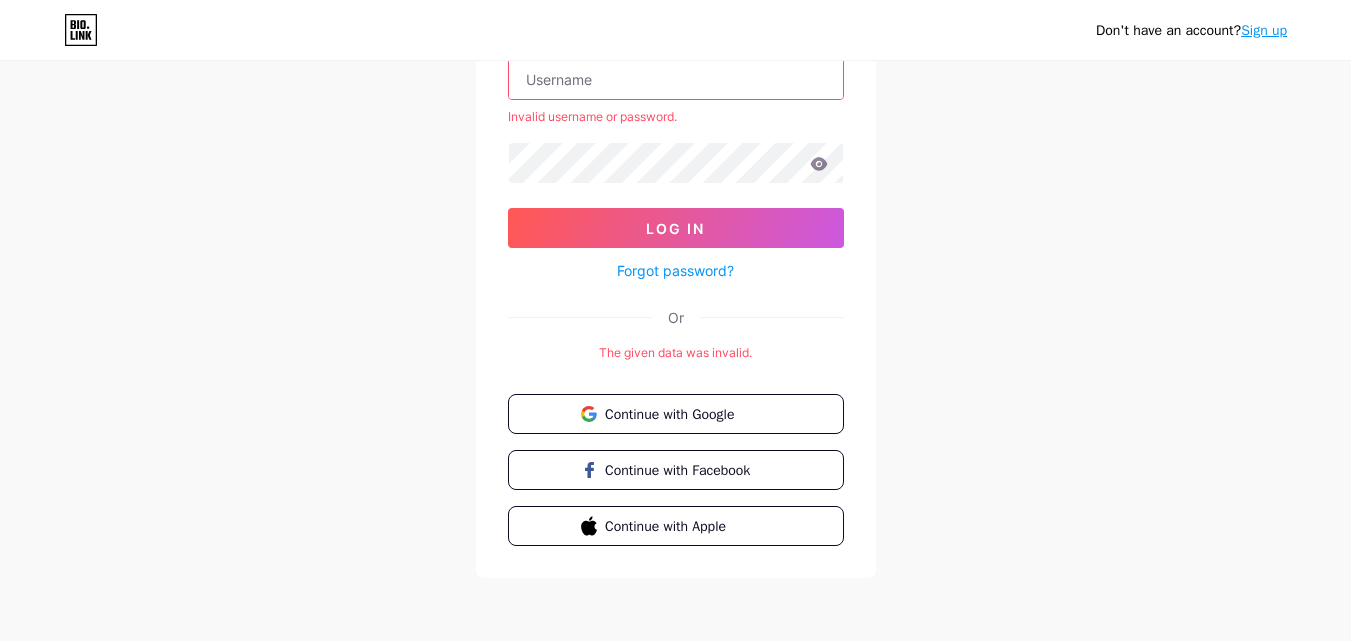 click on "The given data was invalid." at bounding box center [676, 353] 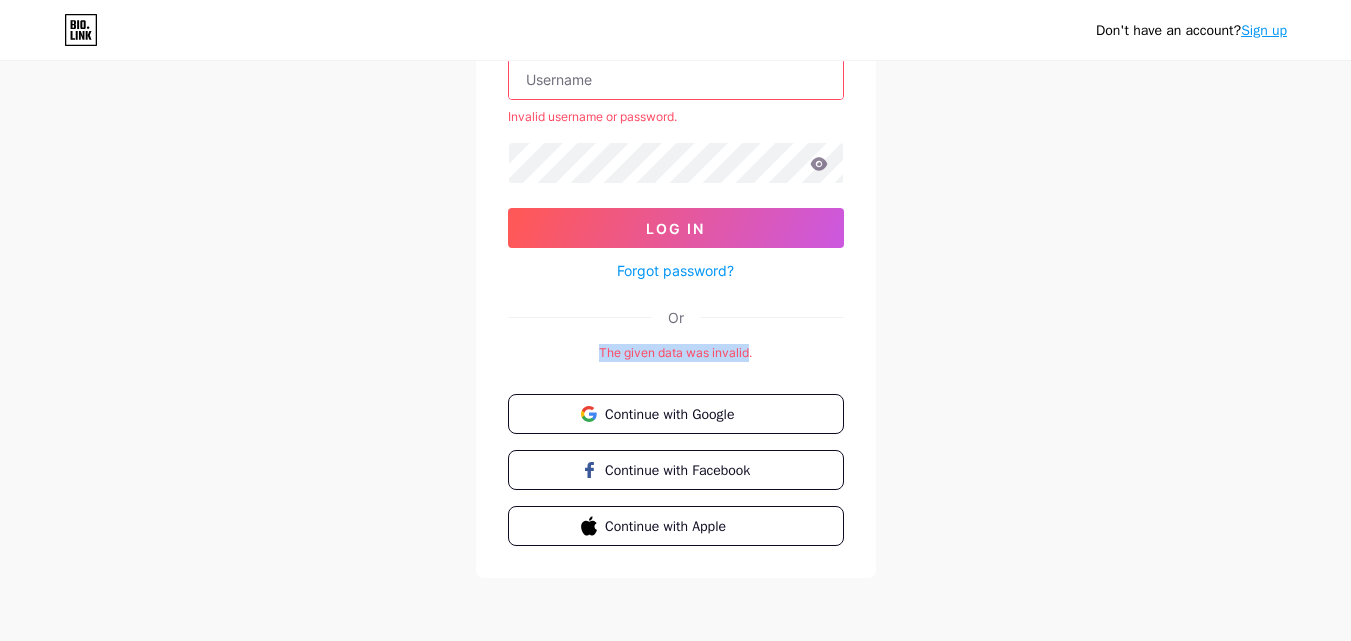 drag, startPoint x: 747, startPoint y: 352, endPoint x: 515, endPoint y: 357, distance: 232.05388 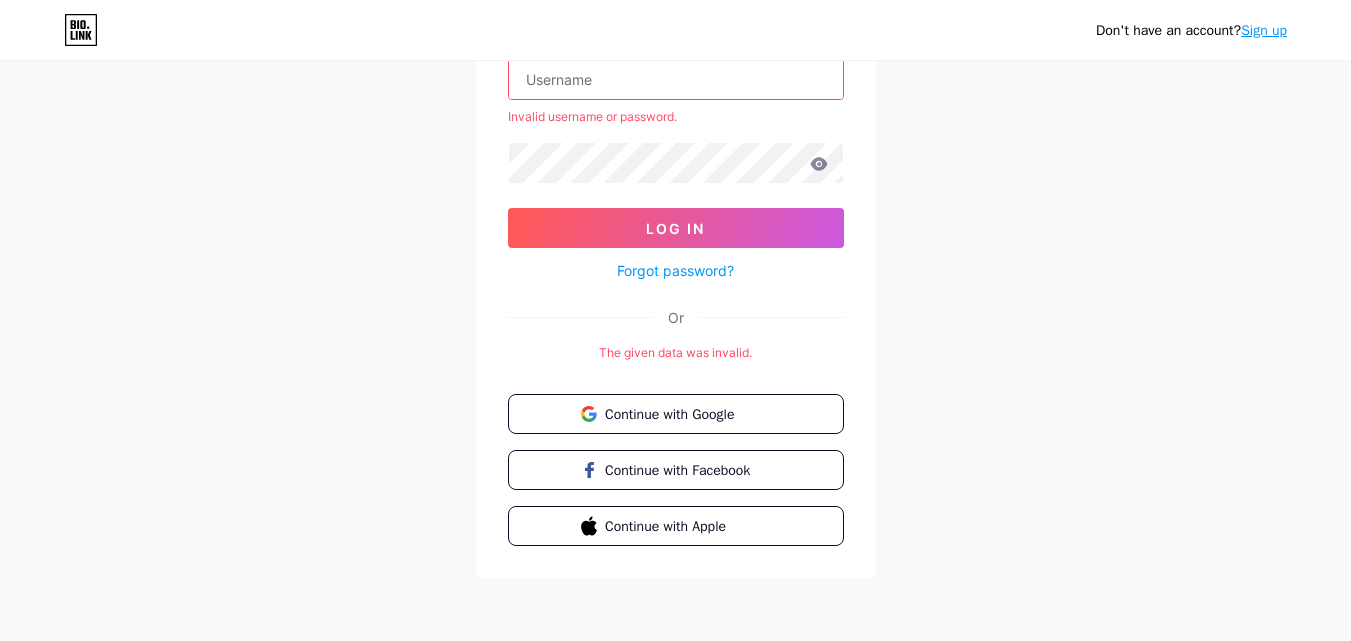 click on "Don't have an account?  Sign up   Login       Invalid username or password.             Log In
Forgot password?
Or     The given data was invalid.   Continue with Google     Continue with Facebook
Continue with Apple" at bounding box center [675, 243] 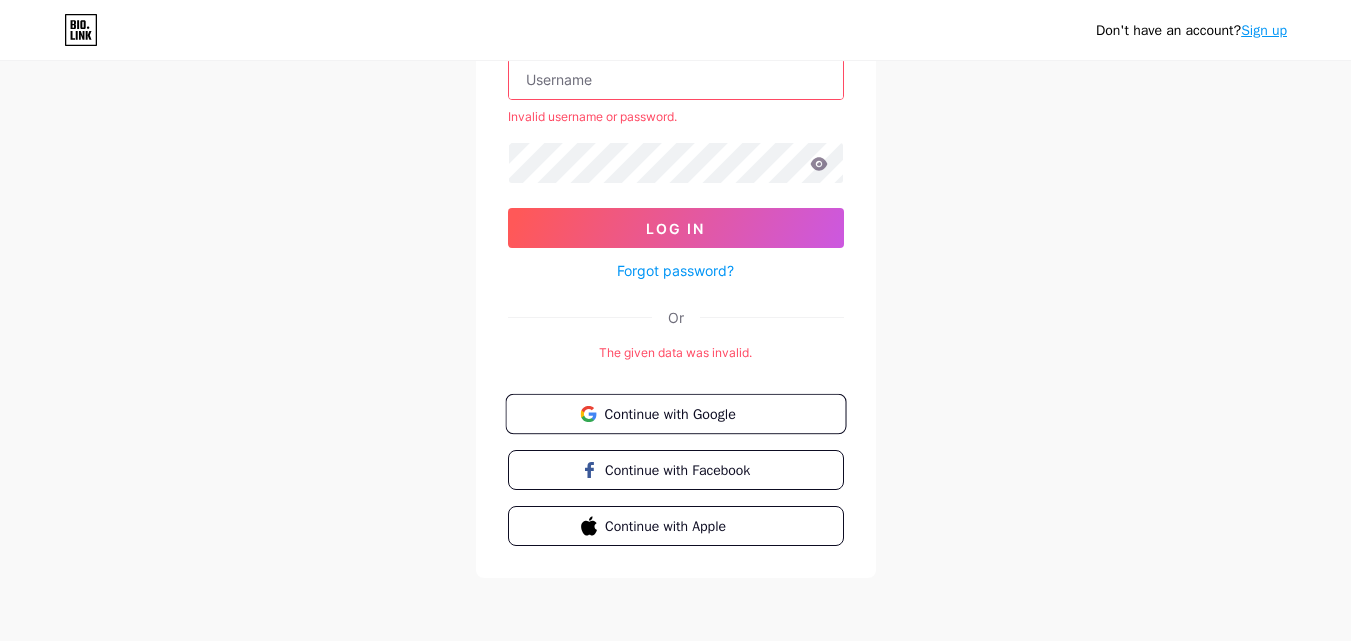click on "Continue with Google" at bounding box center [687, 413] 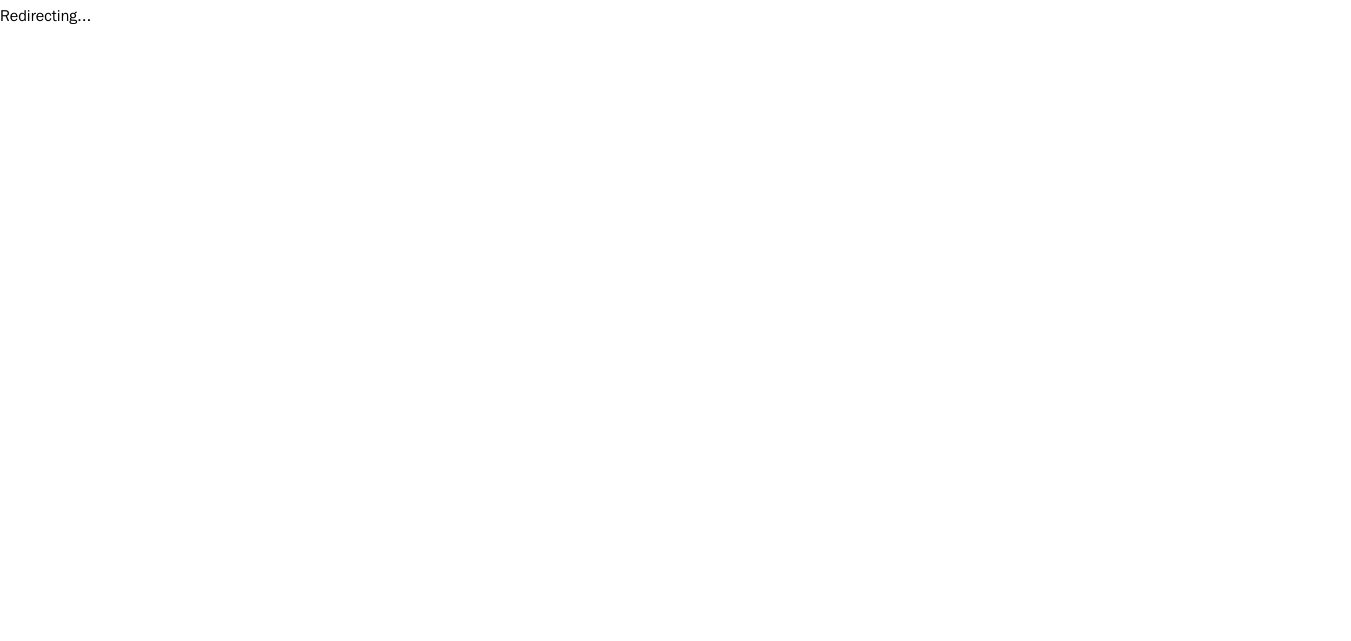 scroll, scrollTop: 0, scrollLeft: 0, axis: both 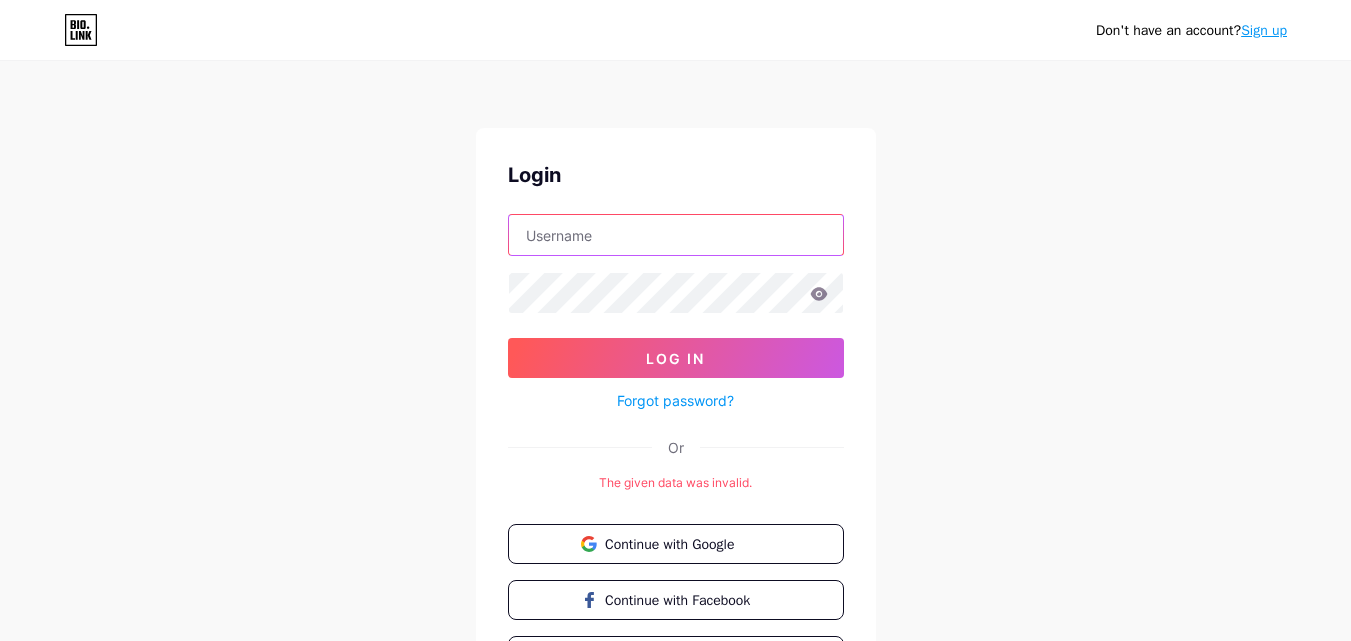 click at bounding box center [676, 235] 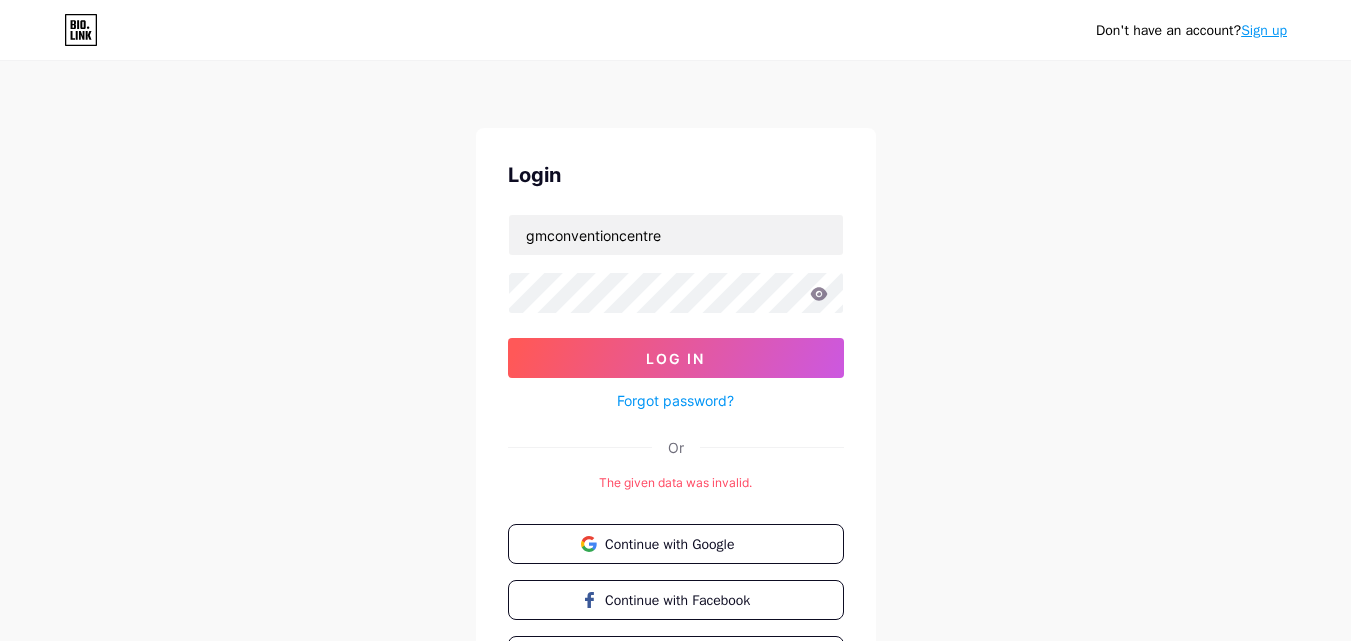 drag, startPoint x: 501, startPoint y: 164, endPoint x: 601, endPoint y: 255, distance: 135.20724 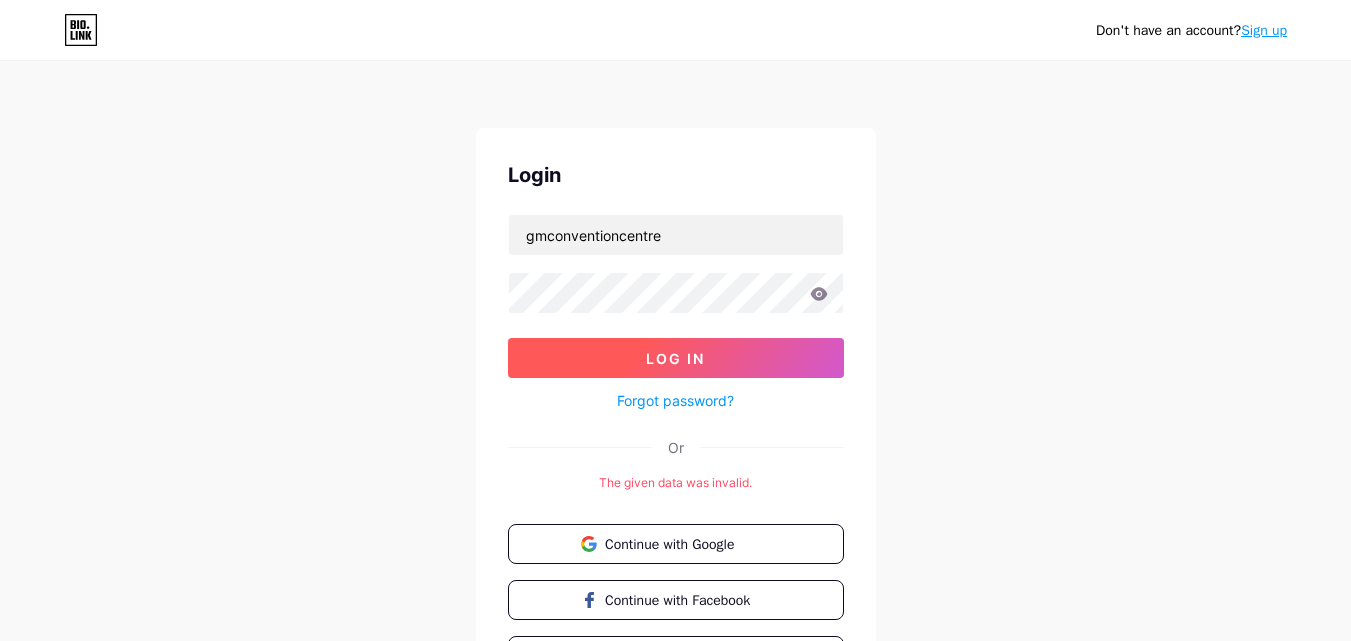 click on "Log In" at bounding box center [676, 358] 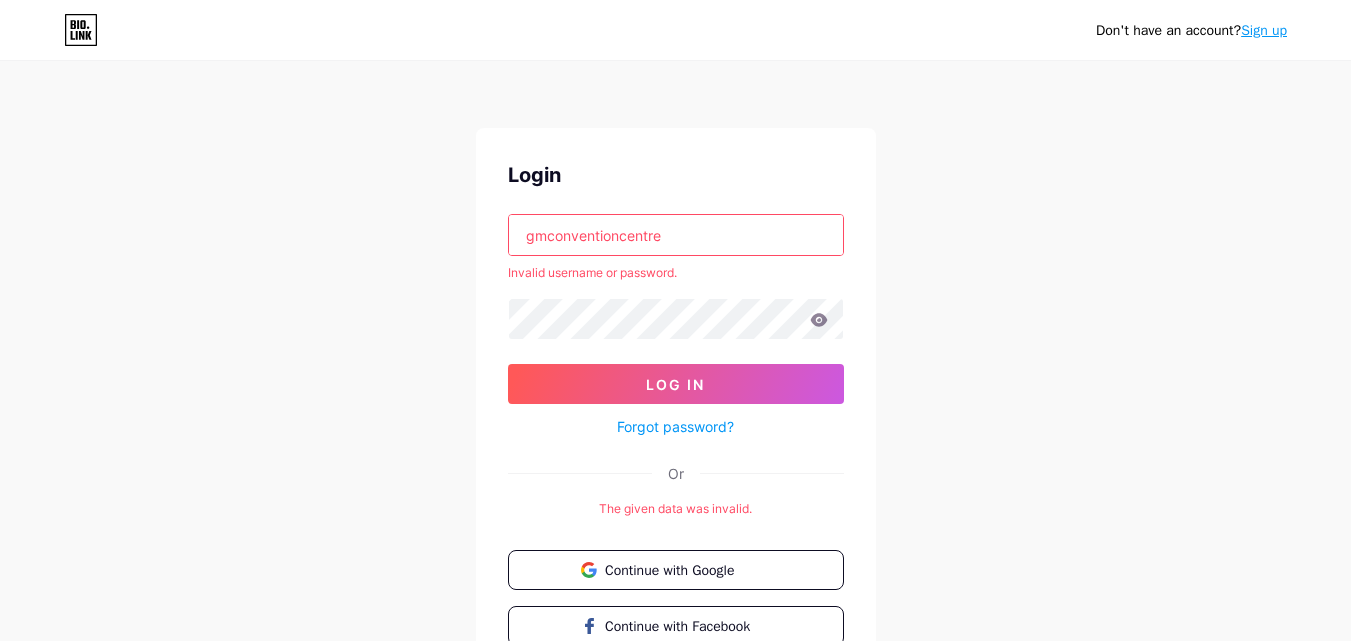 drag, startPoint x: 680, startPoint y: 233, endPoint x: 621, endPoint y: 233, distance: 59 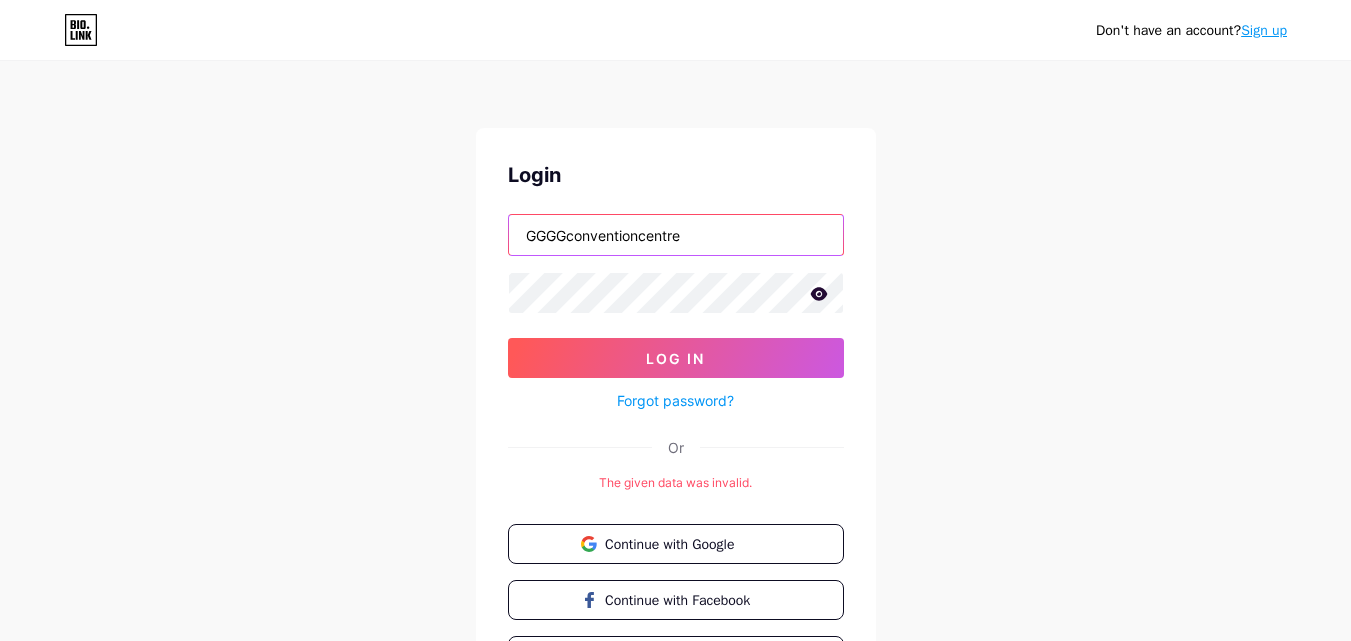 type on "GGGGGconventioncentre" 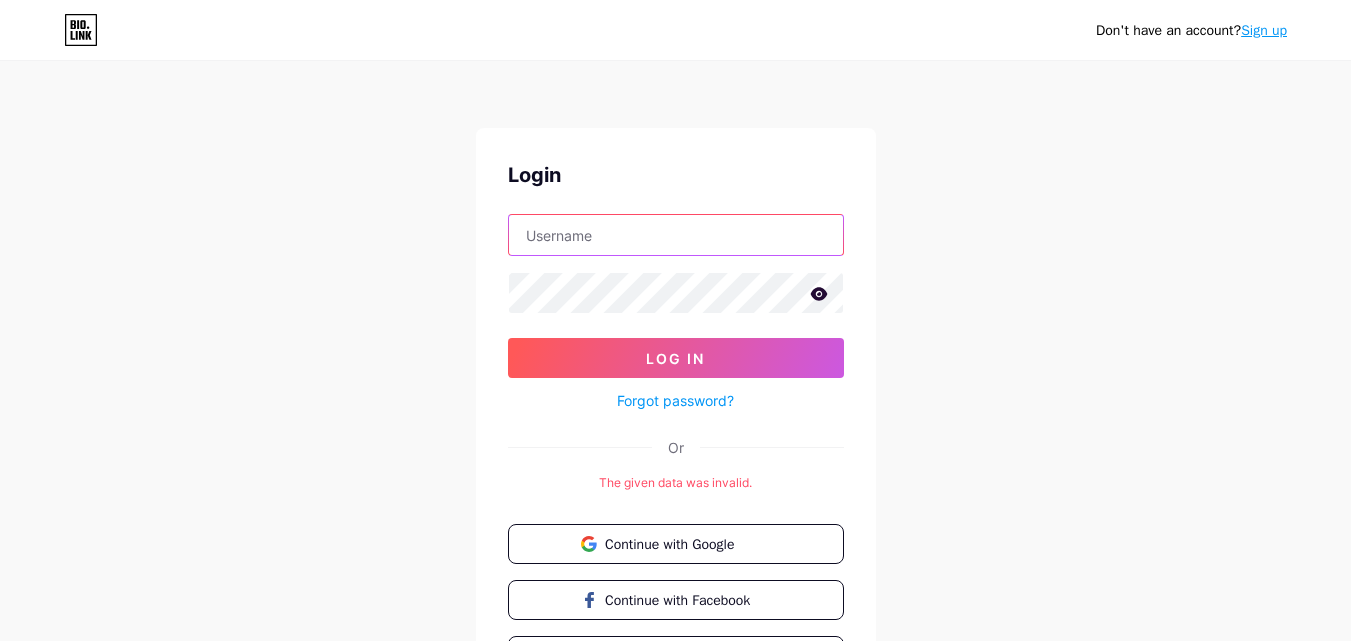 drag, startPoint x: 731, startPoint y: 230, endPoint x: 488, endPoint y: 230, distance: 243 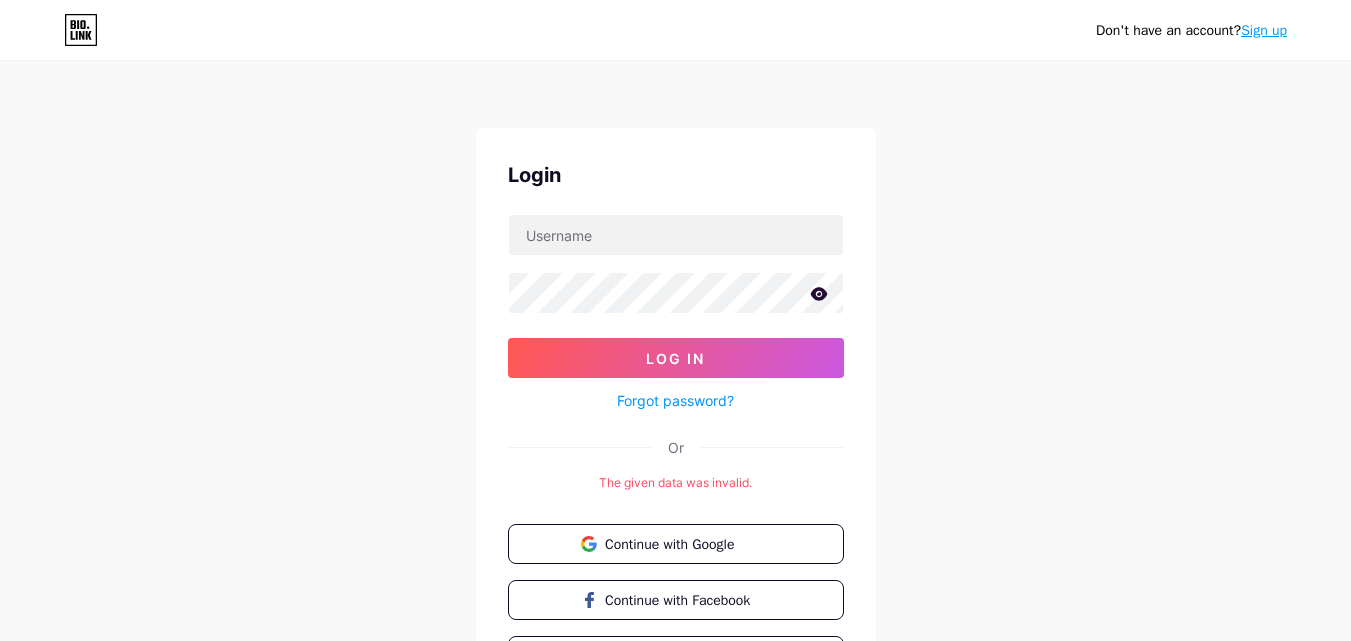 click 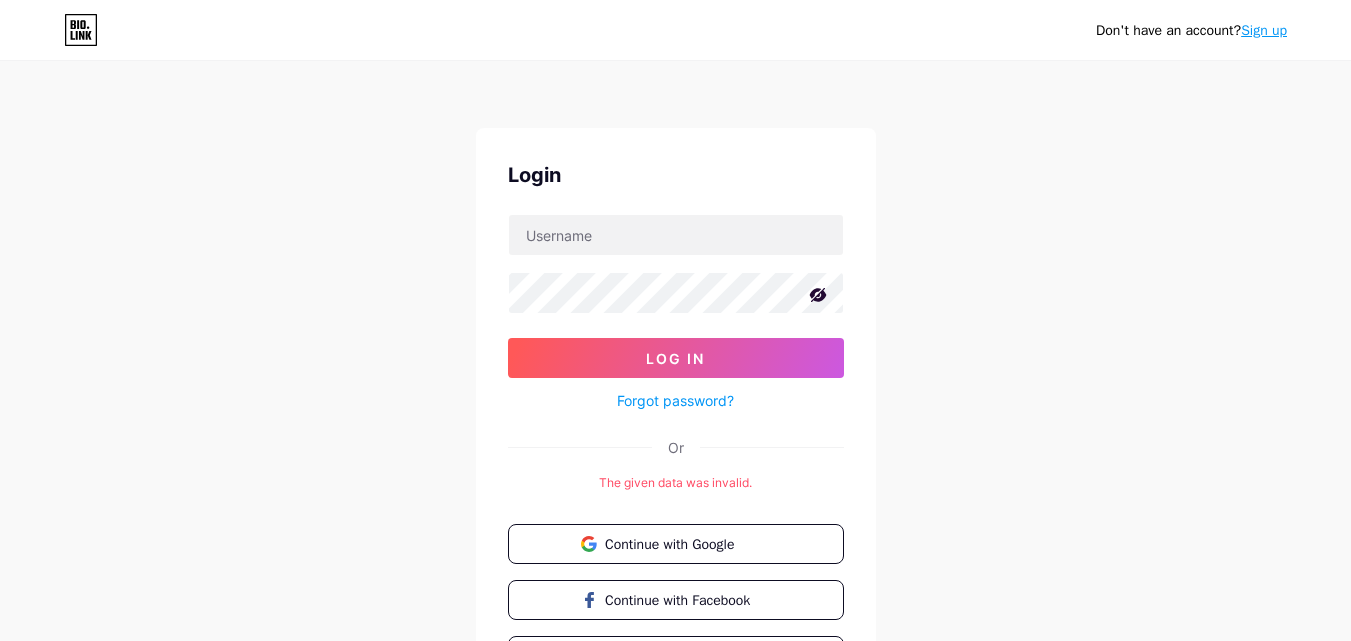 click 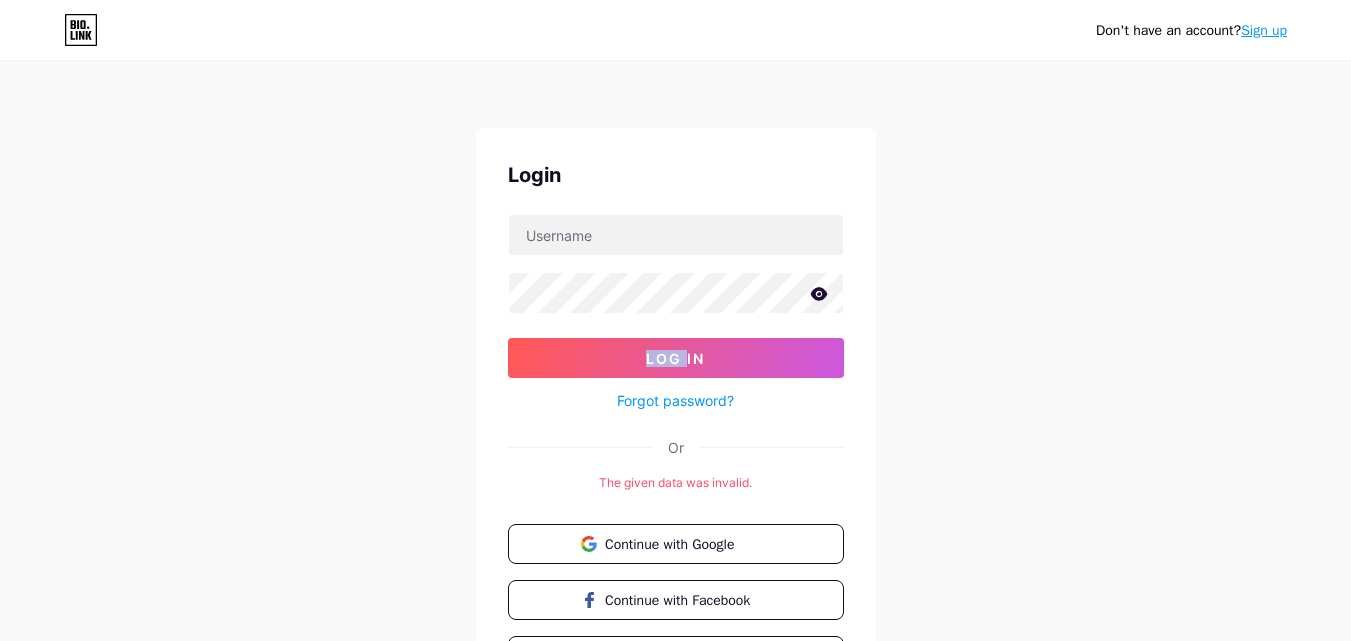 click 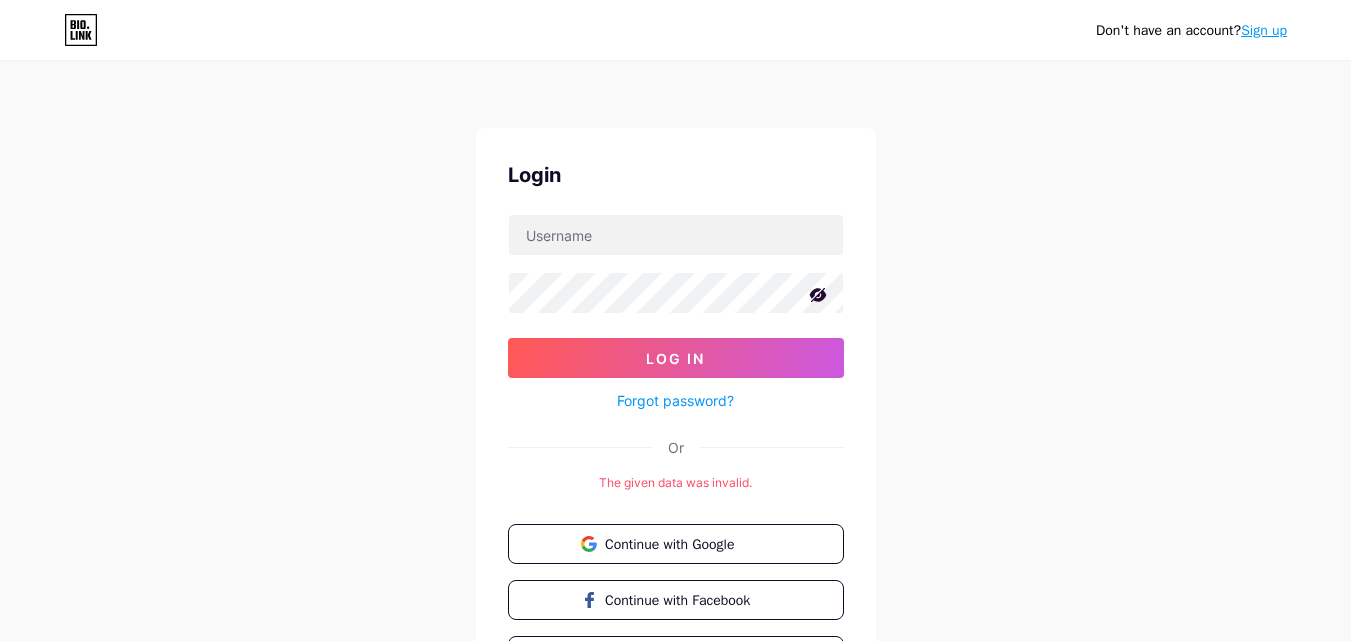 click 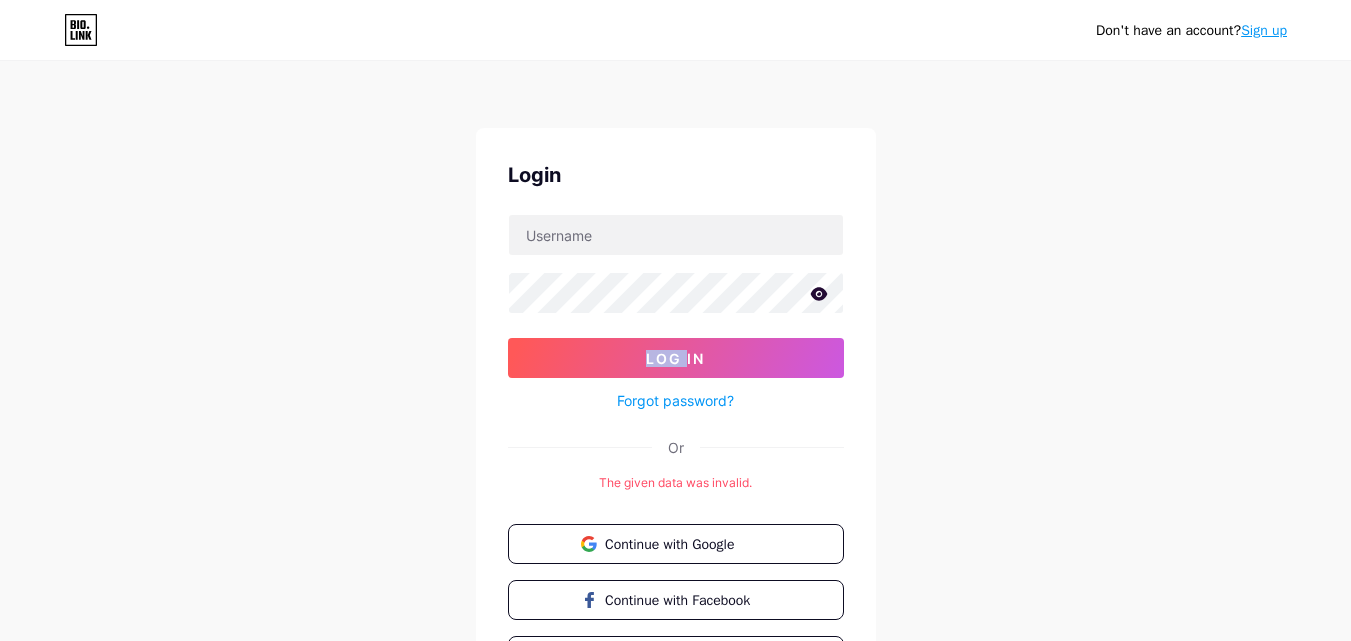 click 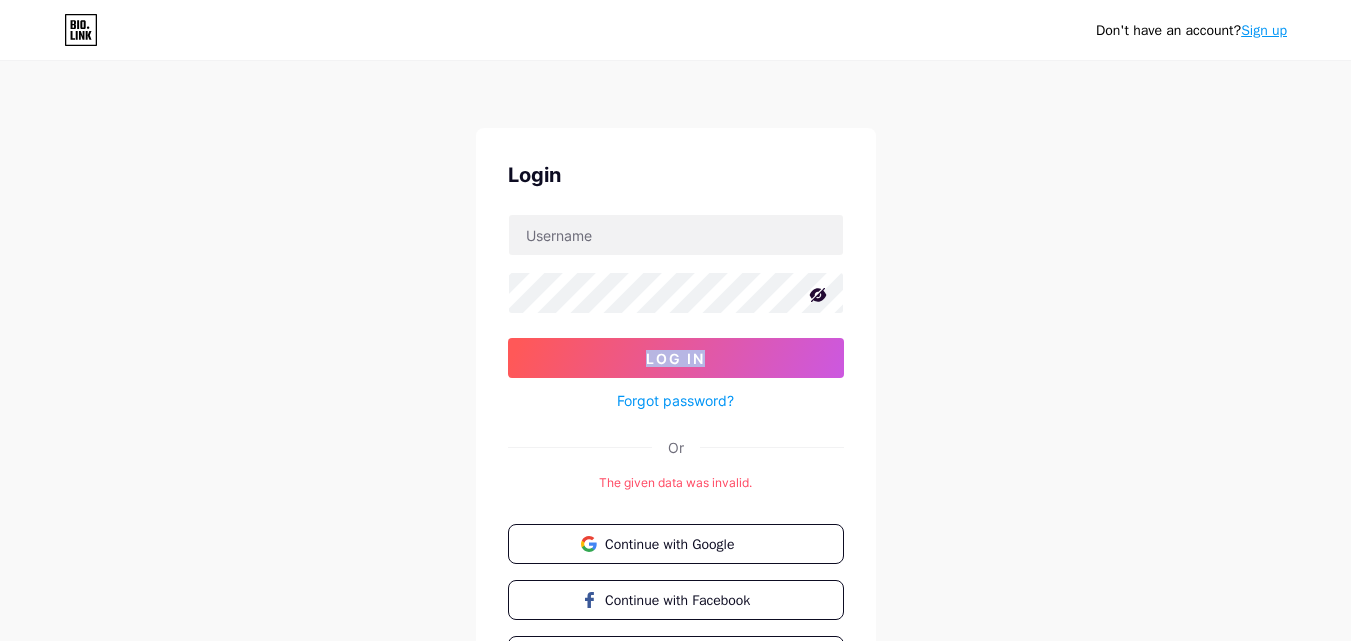 click 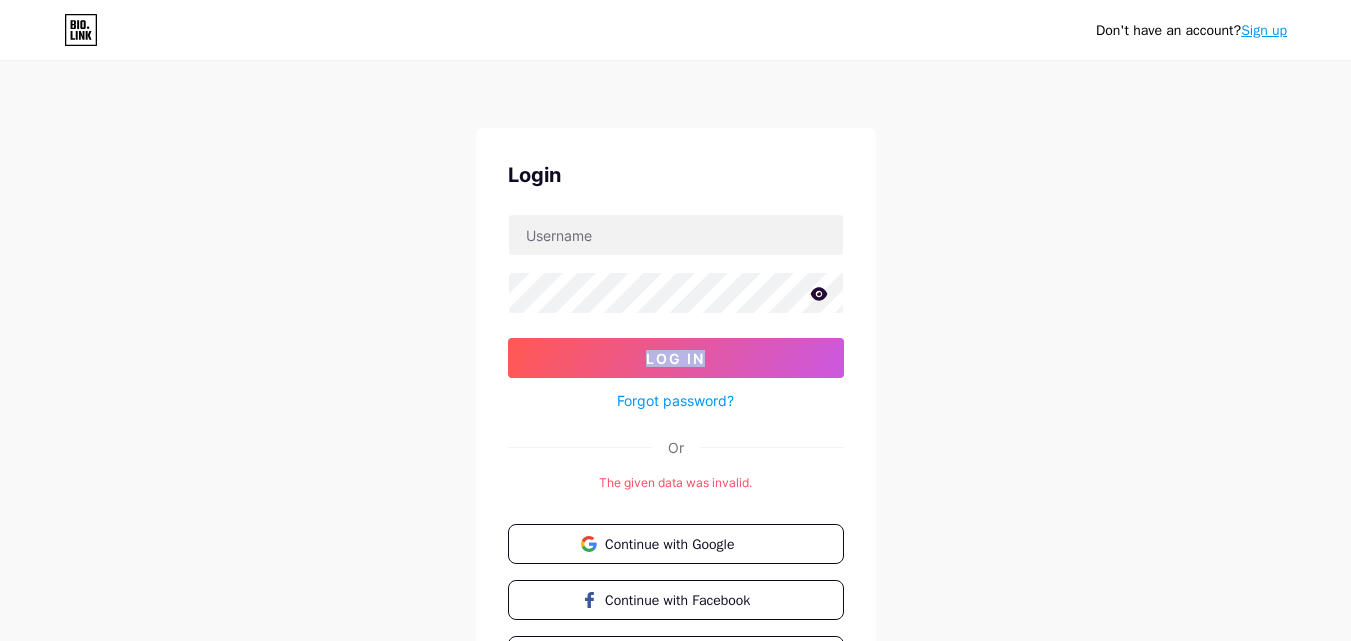 click 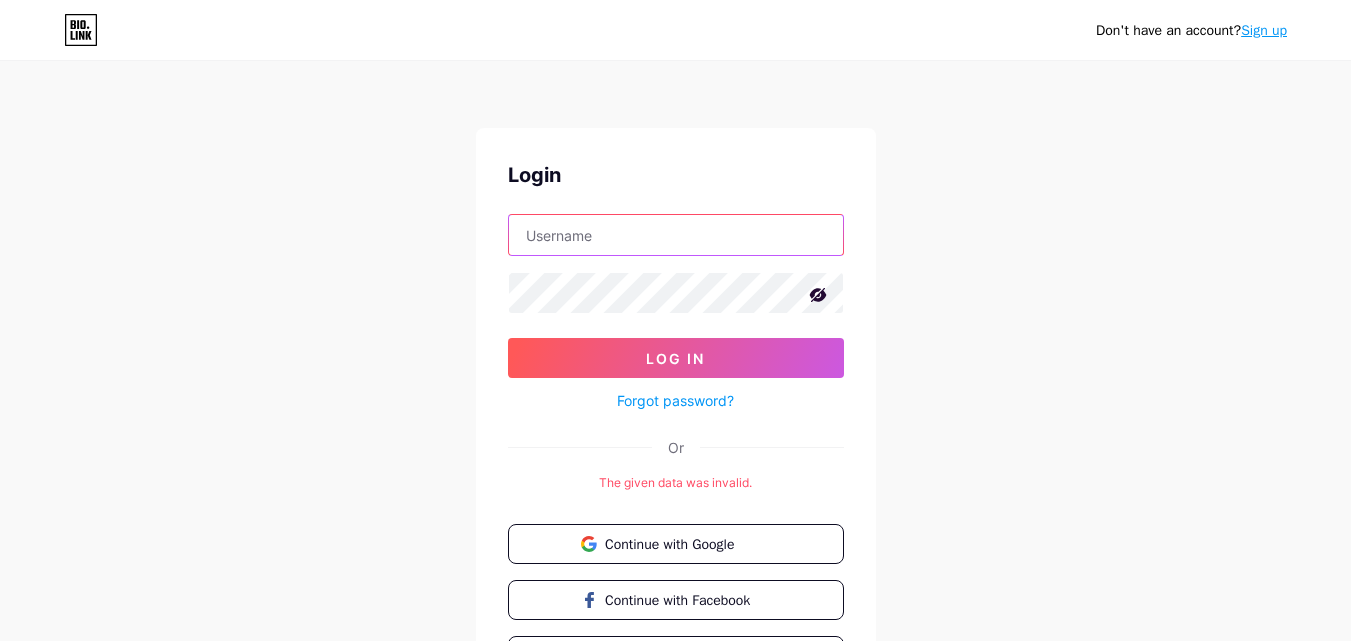 click at bounding box center [676, 235] 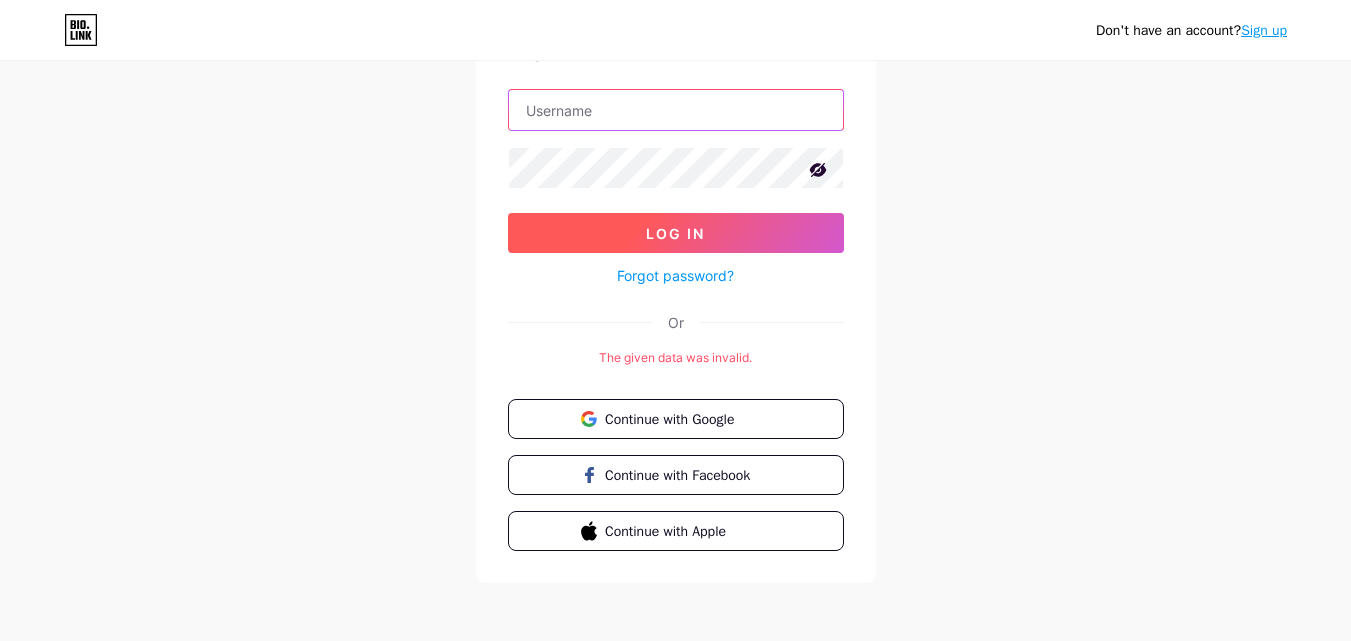 scroll, scrollTop: 130, scrollLeft: 0, axis: vertical 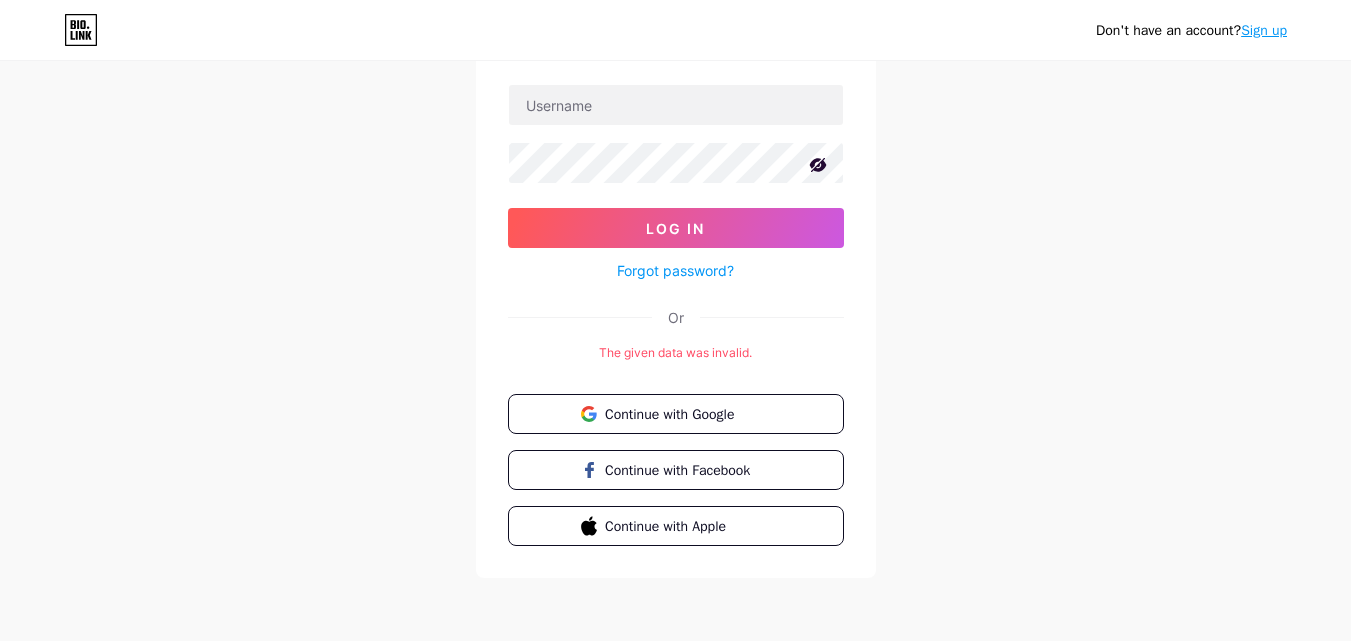 drag, startPoint x: 779, startPoint y: 348, endPoint x: 751, endPoint y: 354, distance: 28.635643 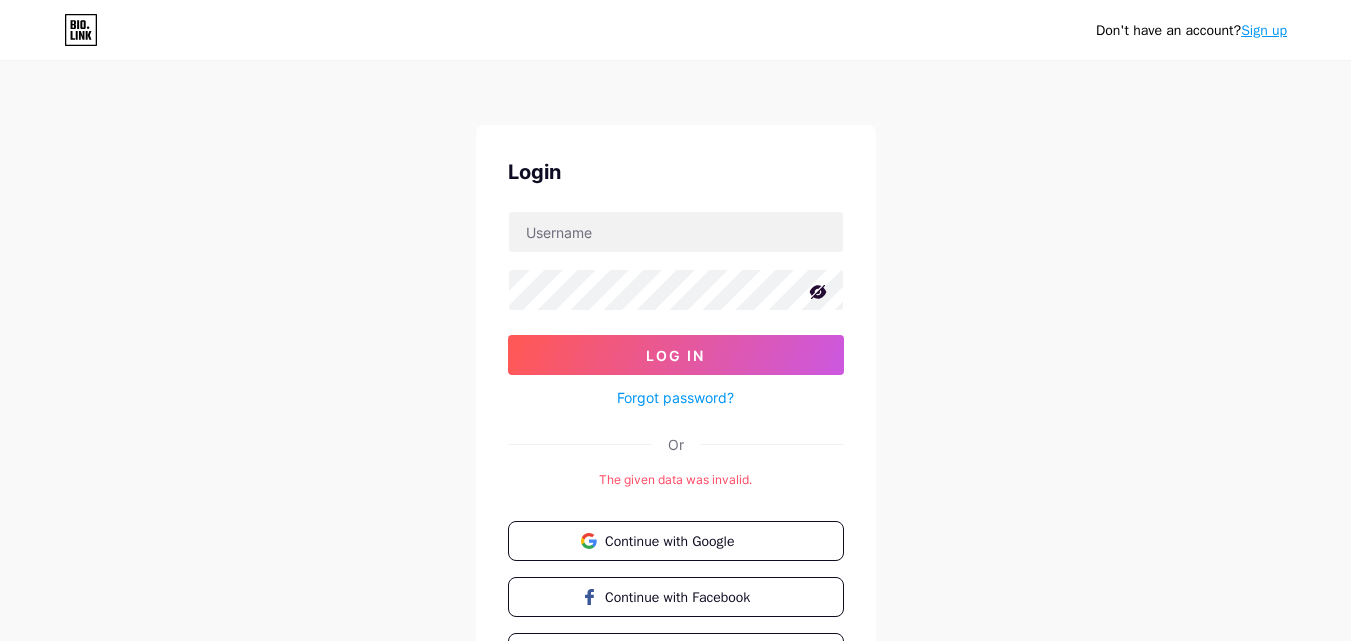 scroll, scrollTop: 0, scrollLeft: 0, axis: both 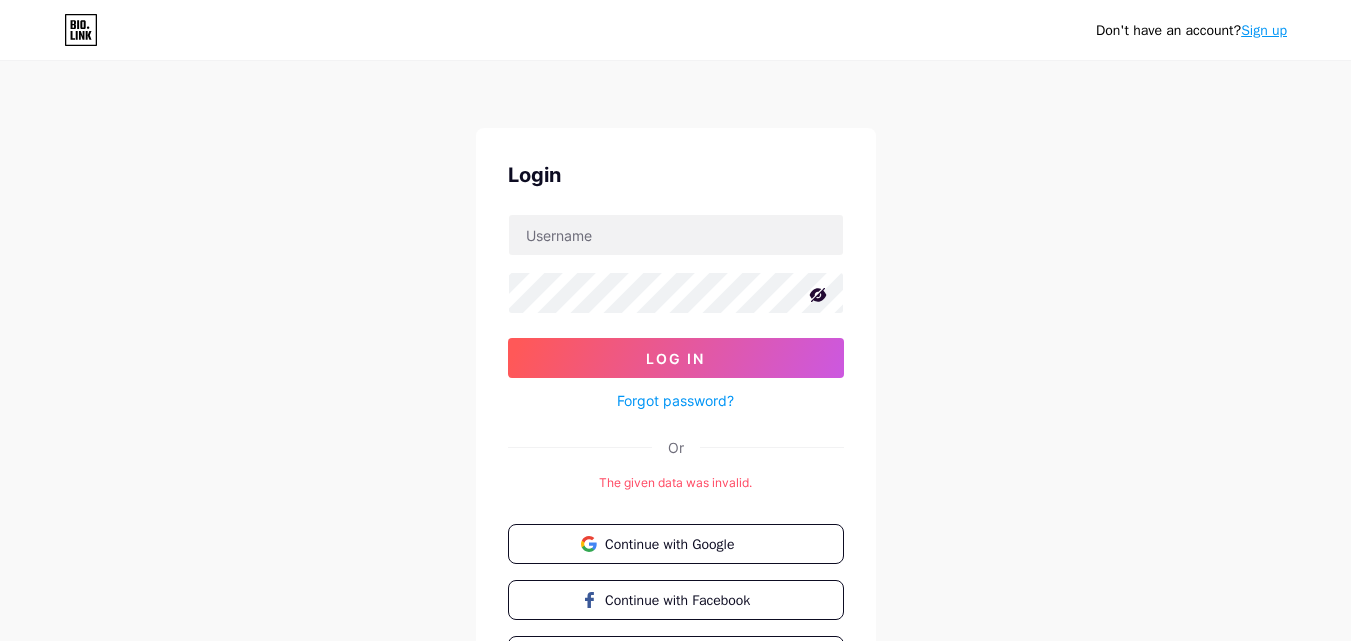 click 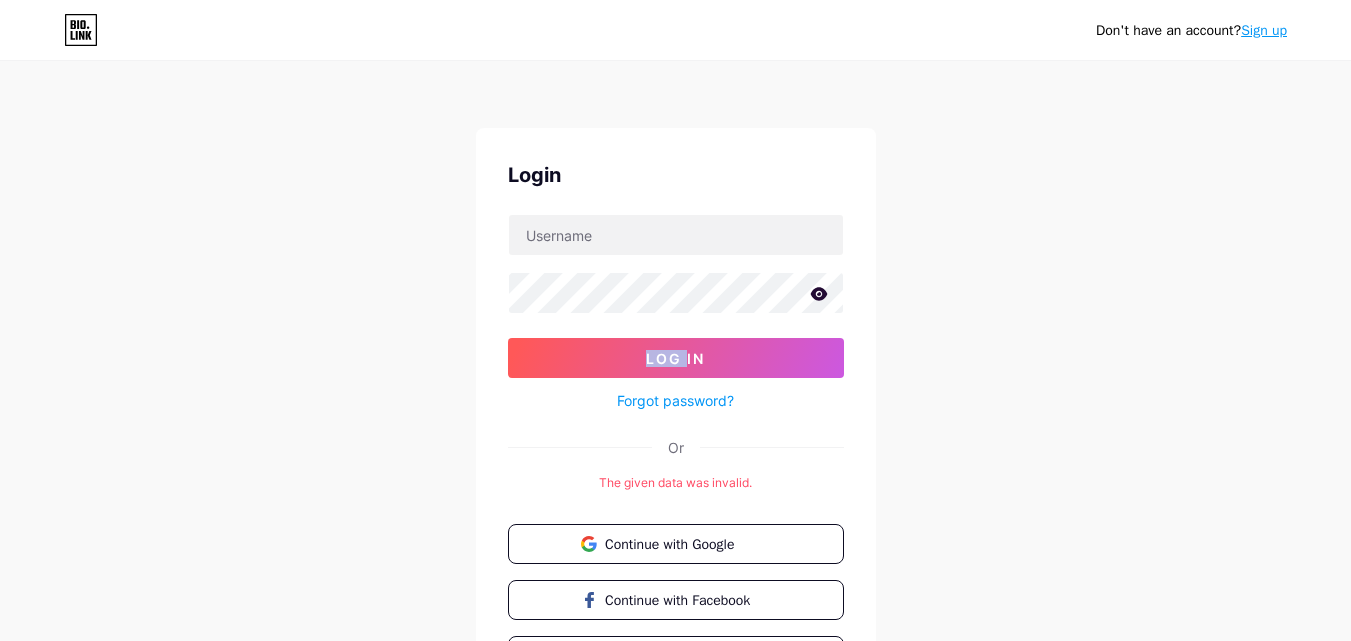 click 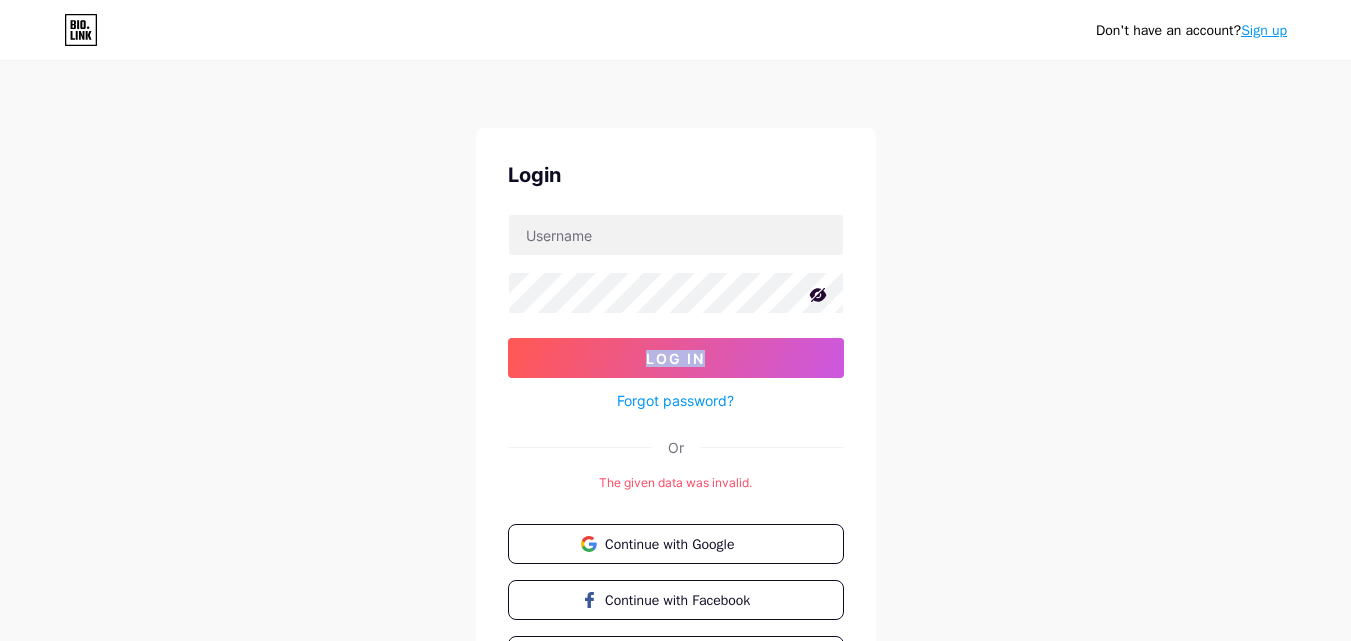 click 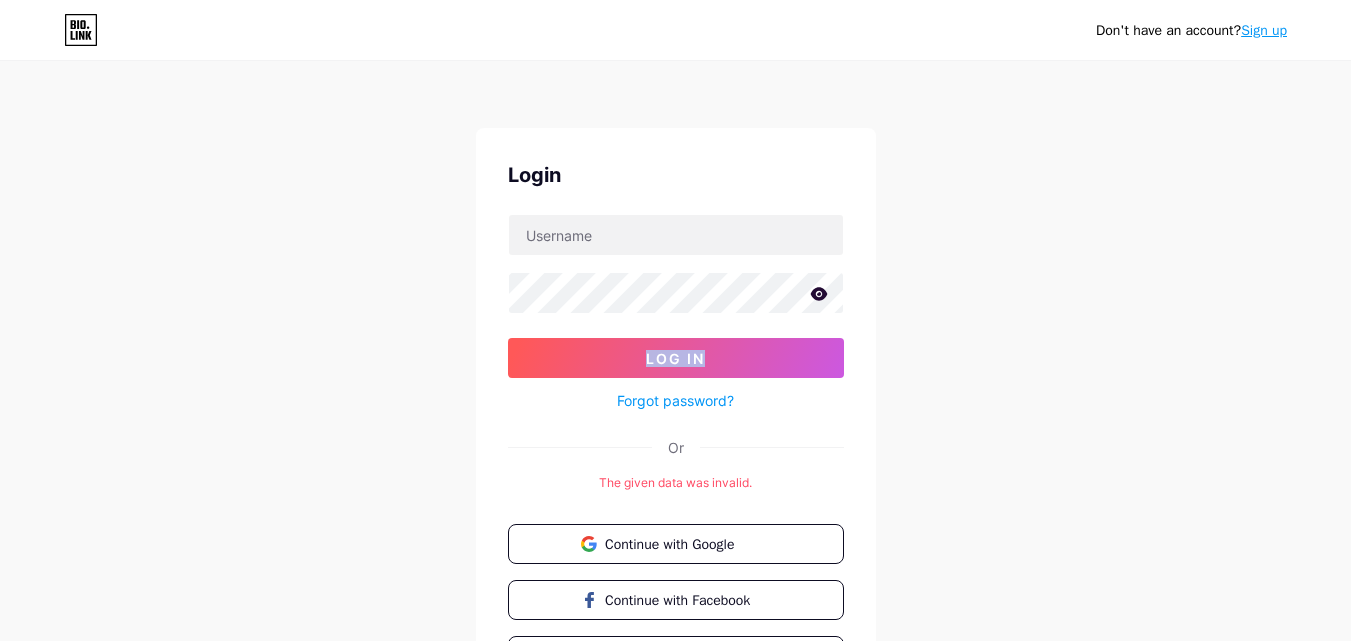 click 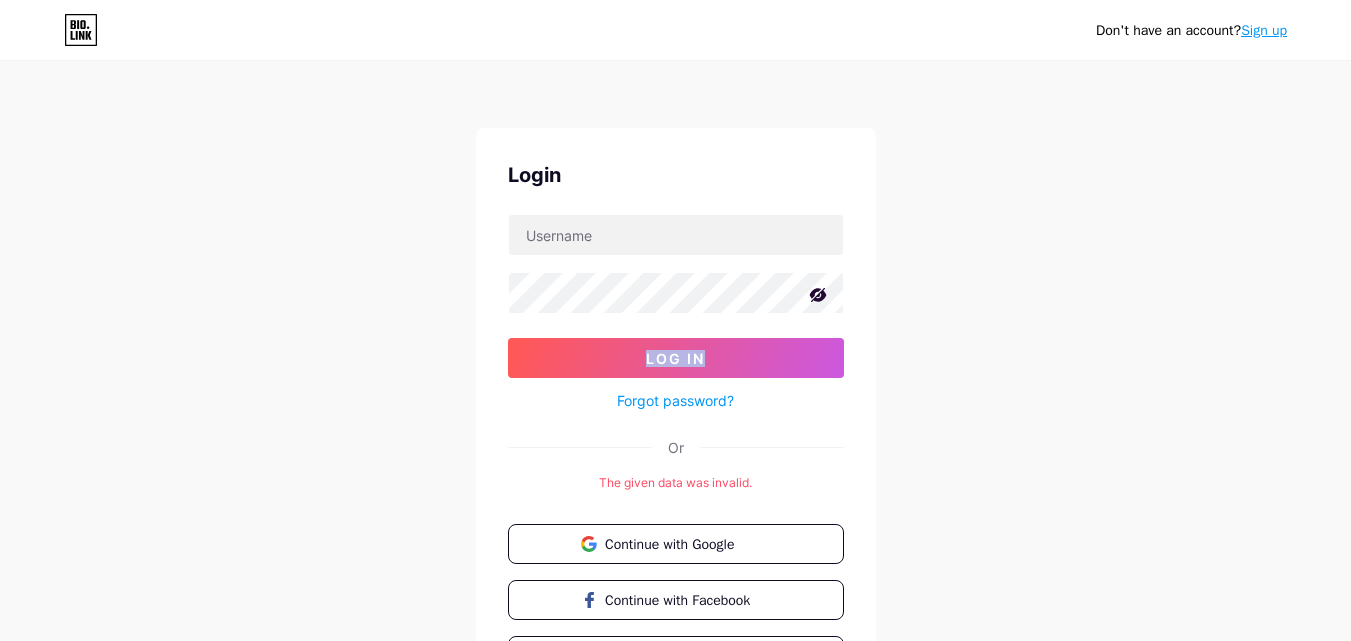 click 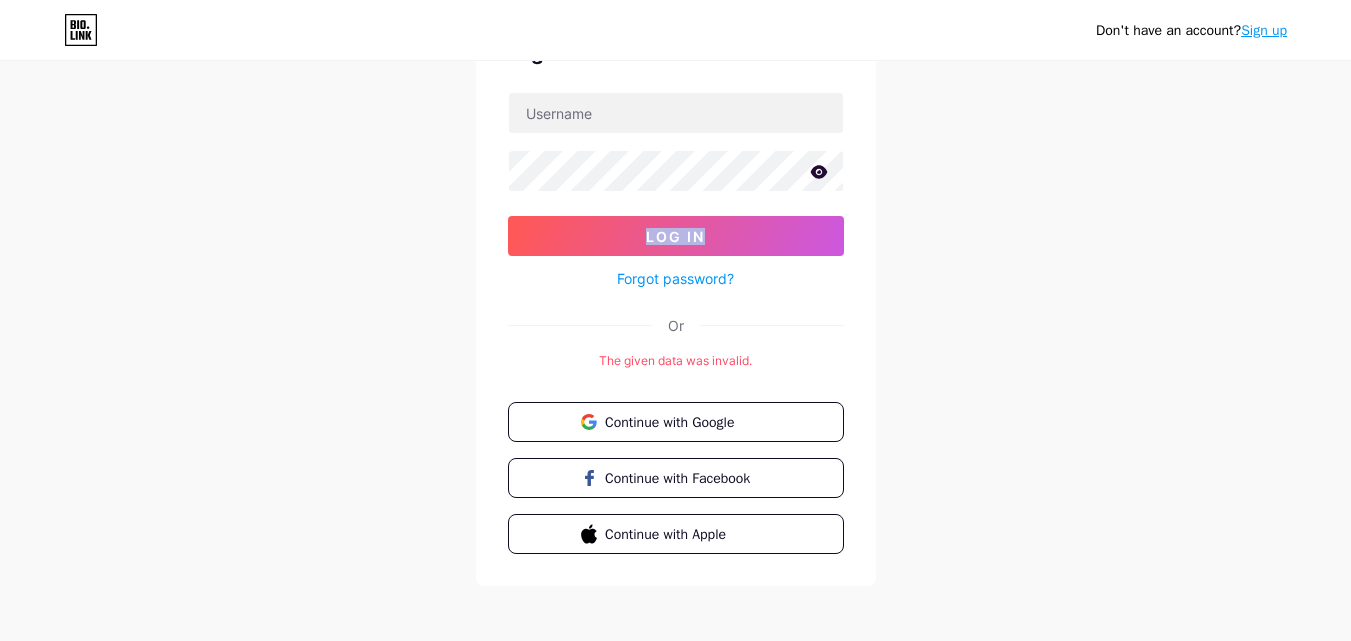 scroll, scrollTop: 130, scrollLeft: 0, axis: vertical 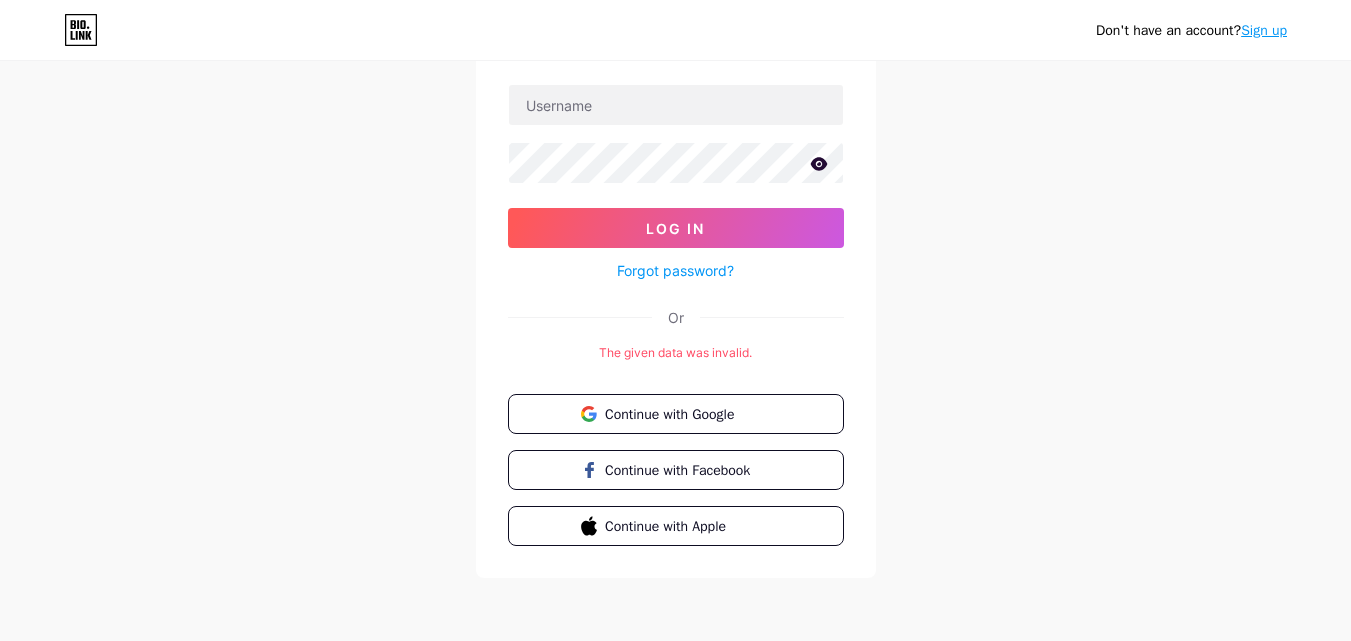 drag, startPoint x: 779, startPoint y: 267, endPoint x: 770, endPoint y: 272, distance: 10.29563 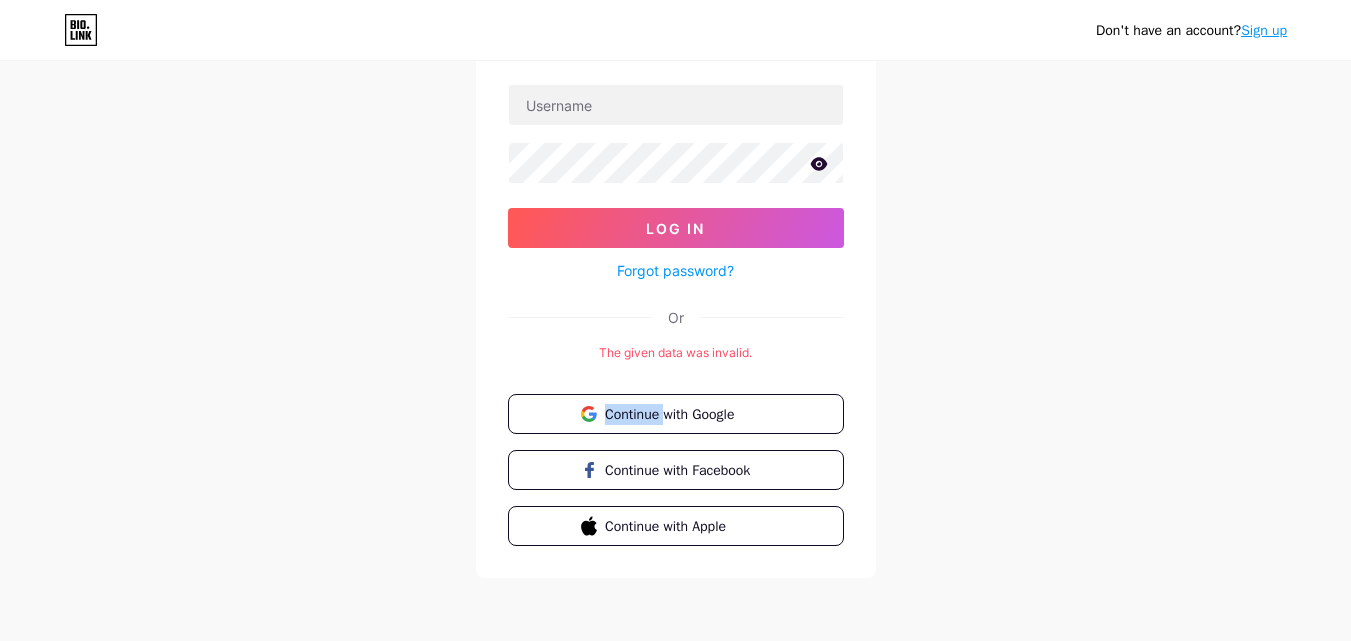drag, startPoint x: 800, startPoint y: 346, endPoint x: 665, endPoint y: 381, distance: 139.46326 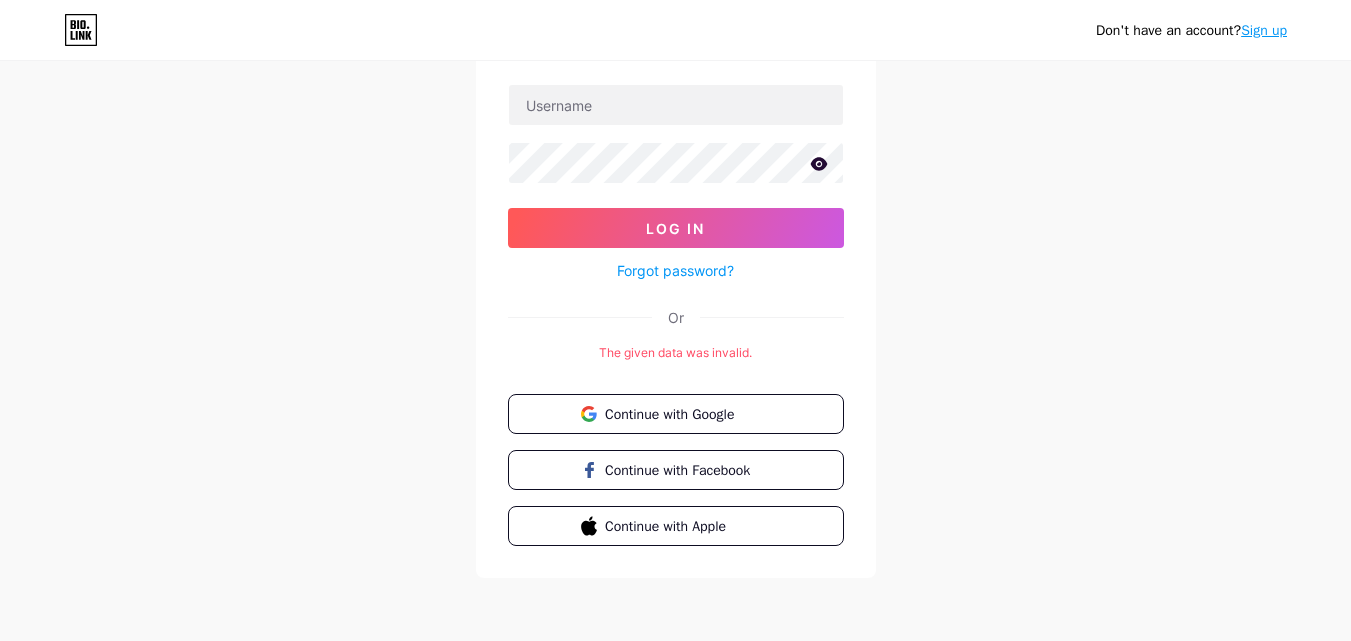 click on "Don't have an account?  Sign up   Login                   Log In
Forgot password?
Or     The given data was invalid.   Continue with Google     Continue with Facebook
Continue with Apple" at bounding box center [675, 256] 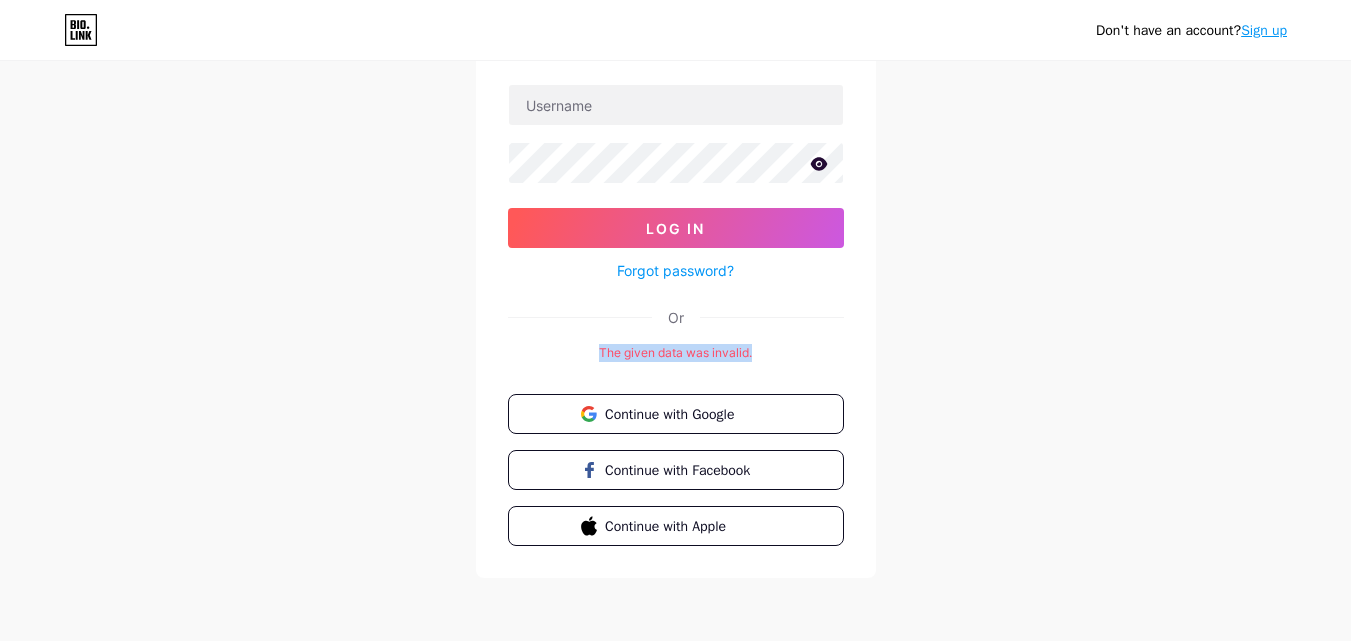 drag, startPoint x: 701, startPoint y: 358, endPoint x: 584, endPoint y: 353, distance: 117.10679 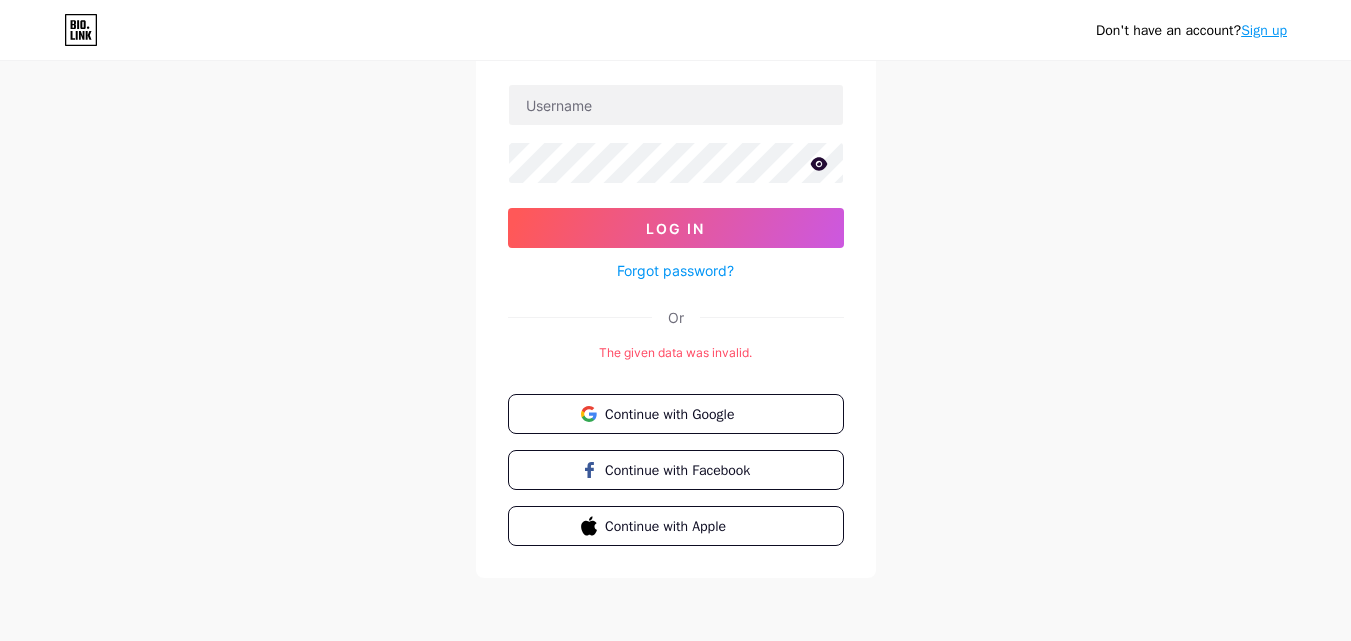 click on "Don't have an account?  Sign up   Login                   Log In
Forgot password?
Or     The given data was invalid.   Continue with Google     Continue with Facebook
Continue with Apple" at bounding box center (675, 256) 